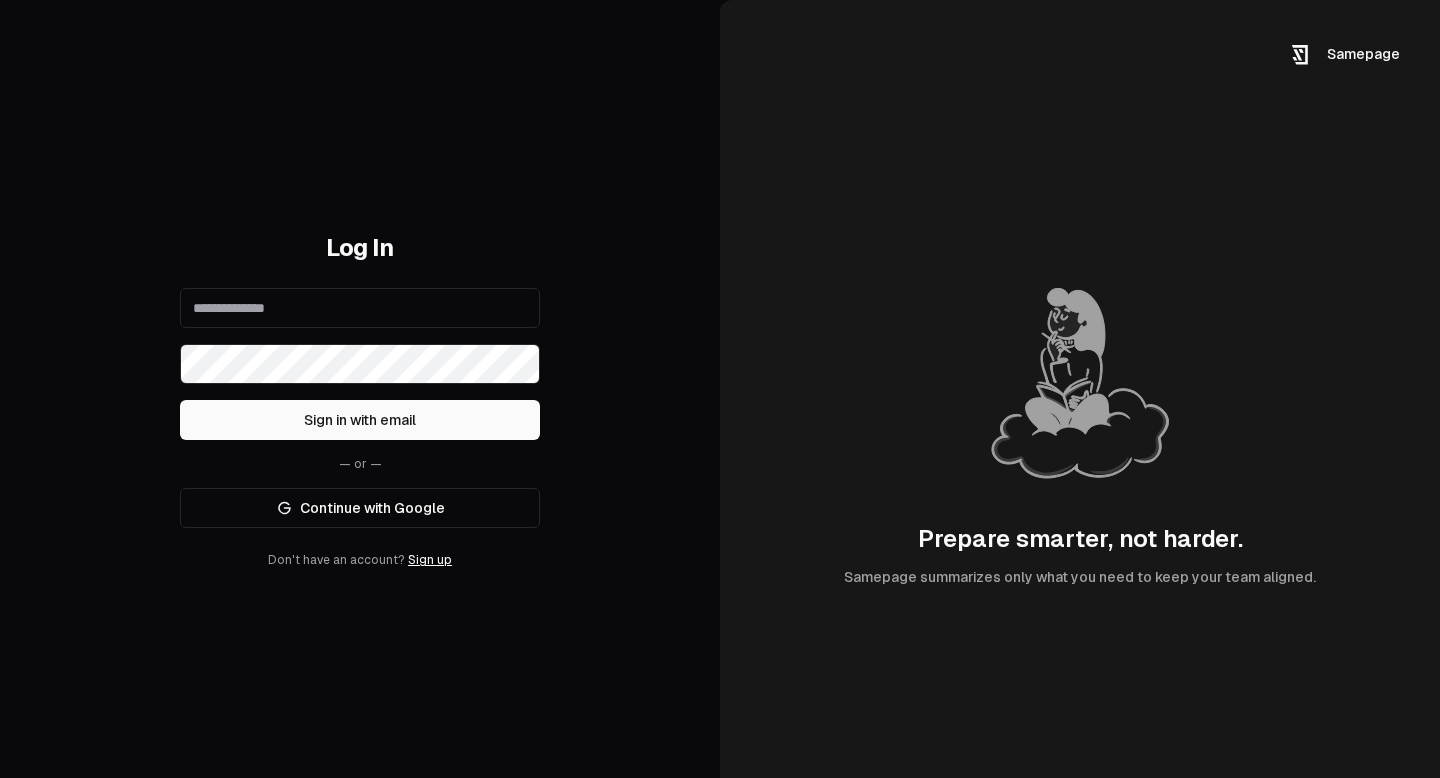 scroll, scrollTop: 0, scrollLeft: 0, axis: both 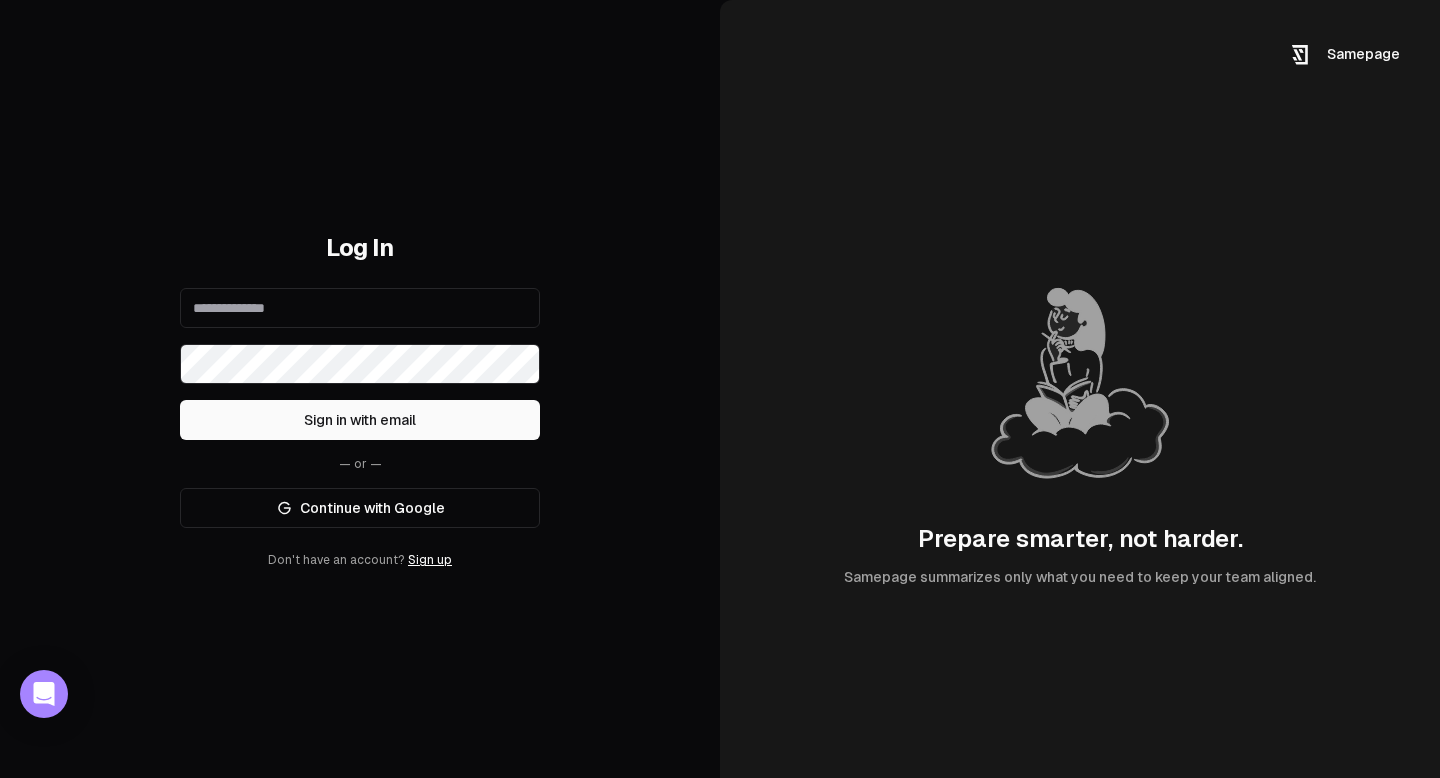 click at bounding box center (360, 308) 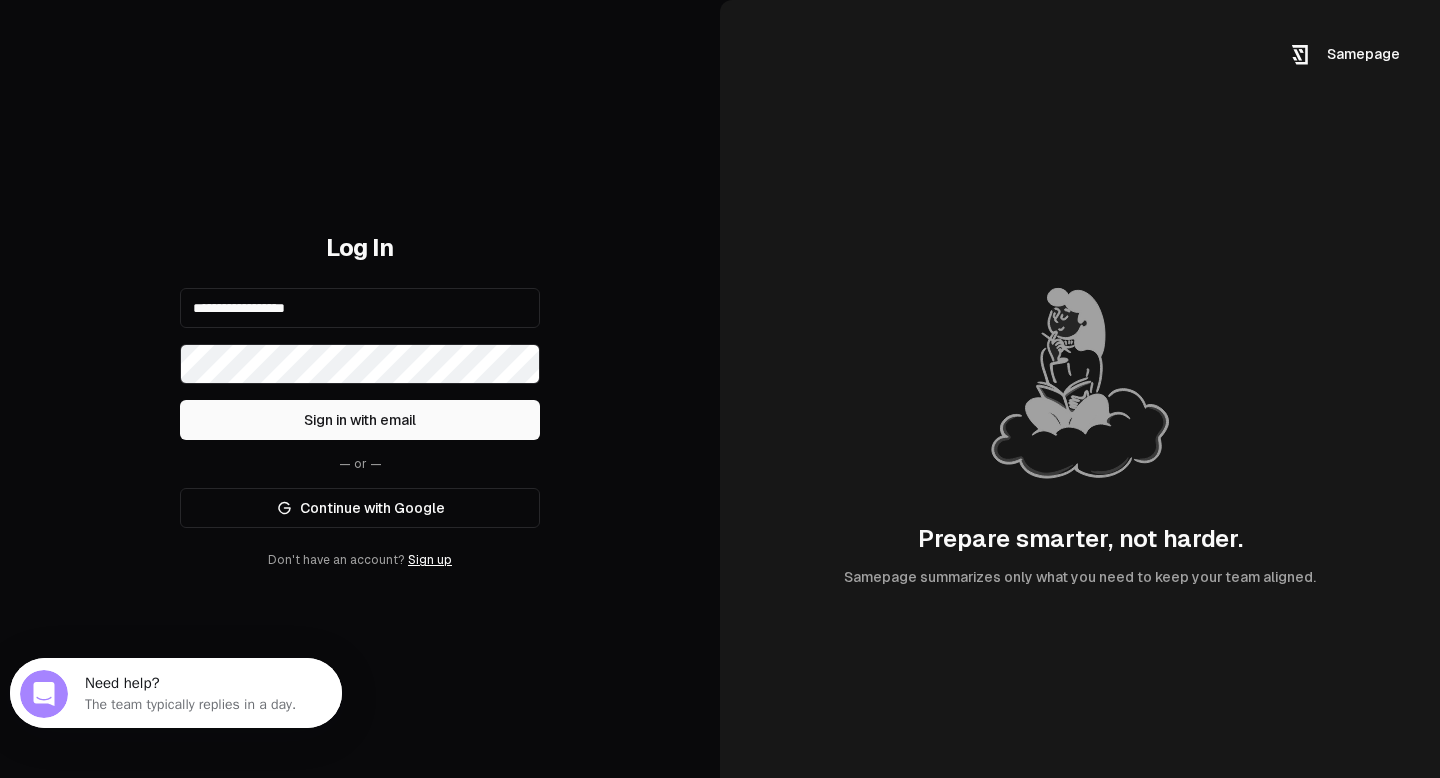scroll, scrollTop: 0, scrollLeft: 0, axis: both 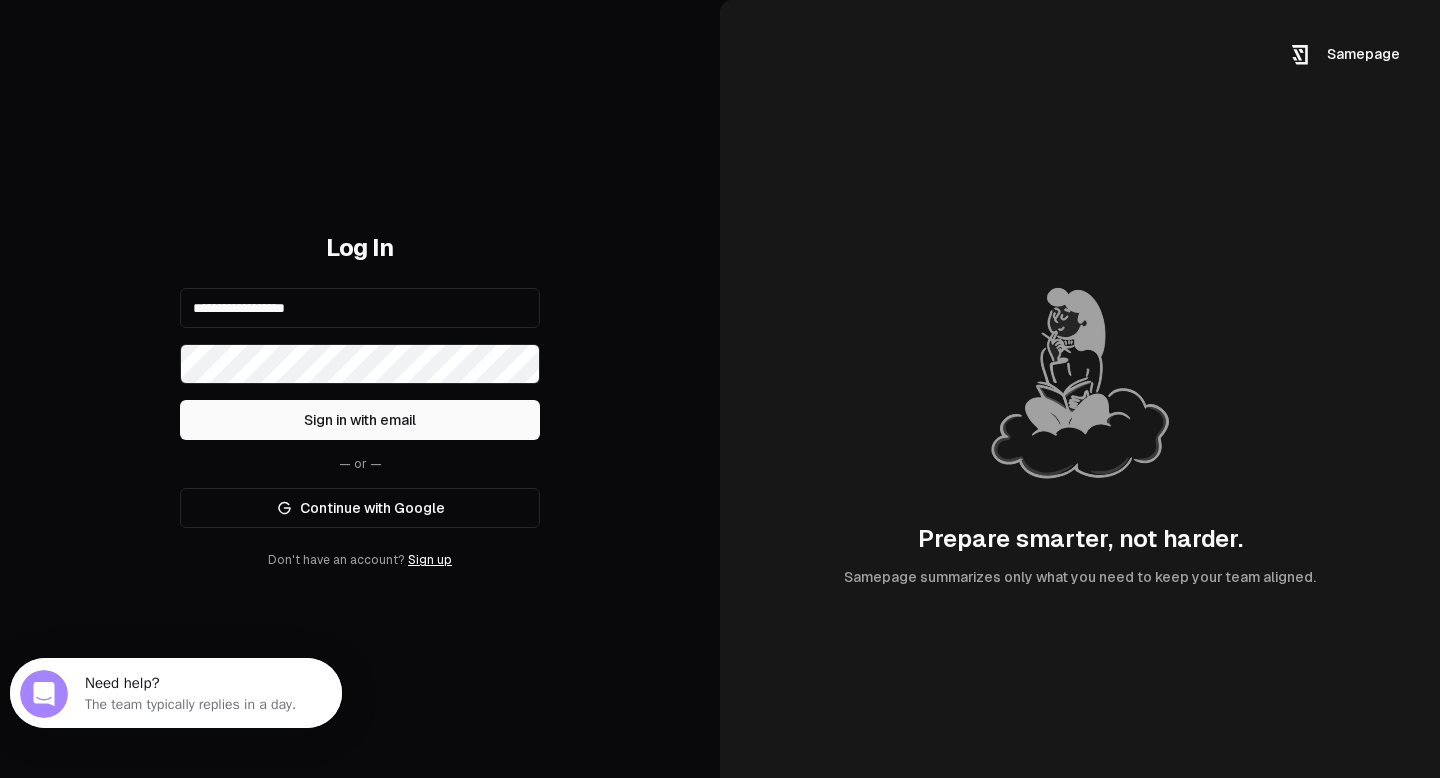click on "Continue with Google" at bounding box center (360, 508) 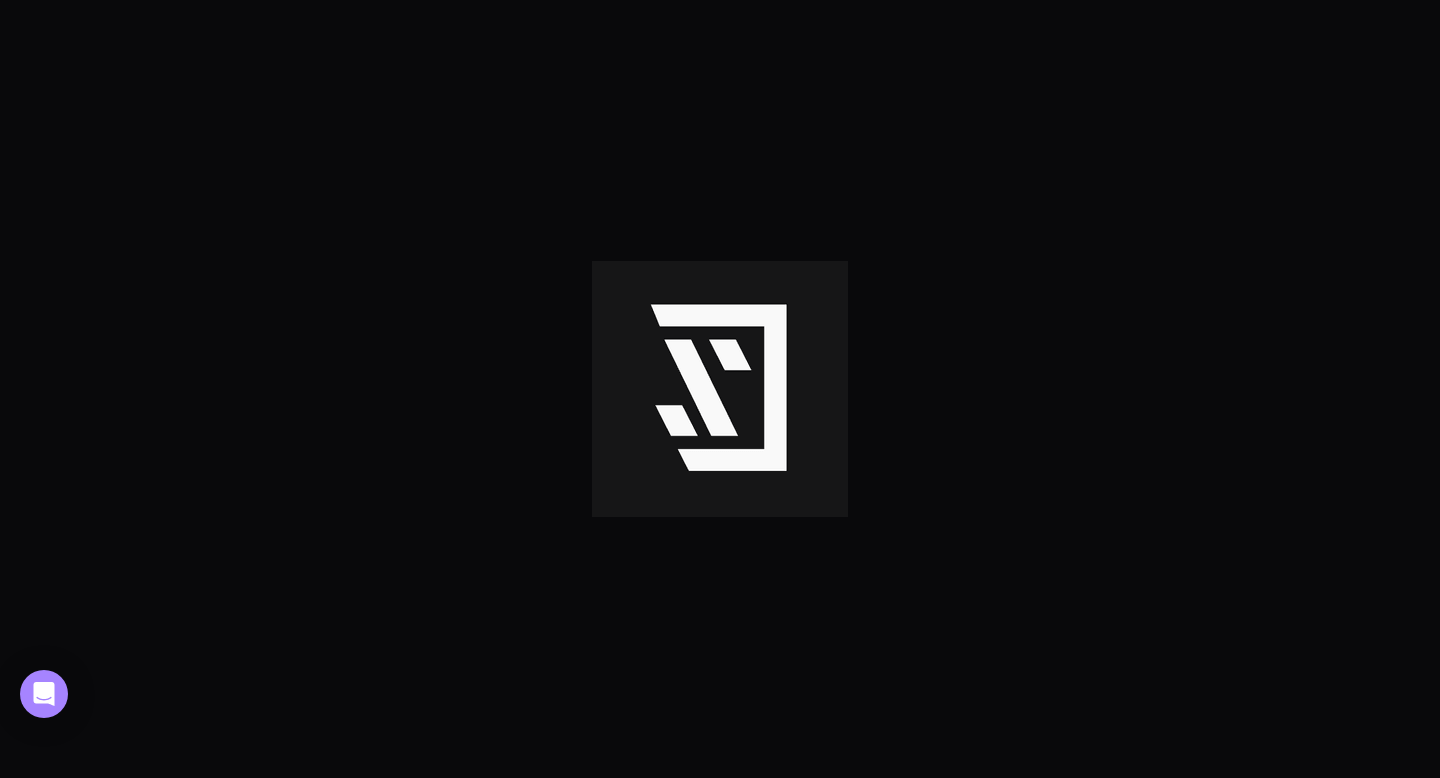 scroll, scrollTop: 0, scrollLeft: 0, axis: both 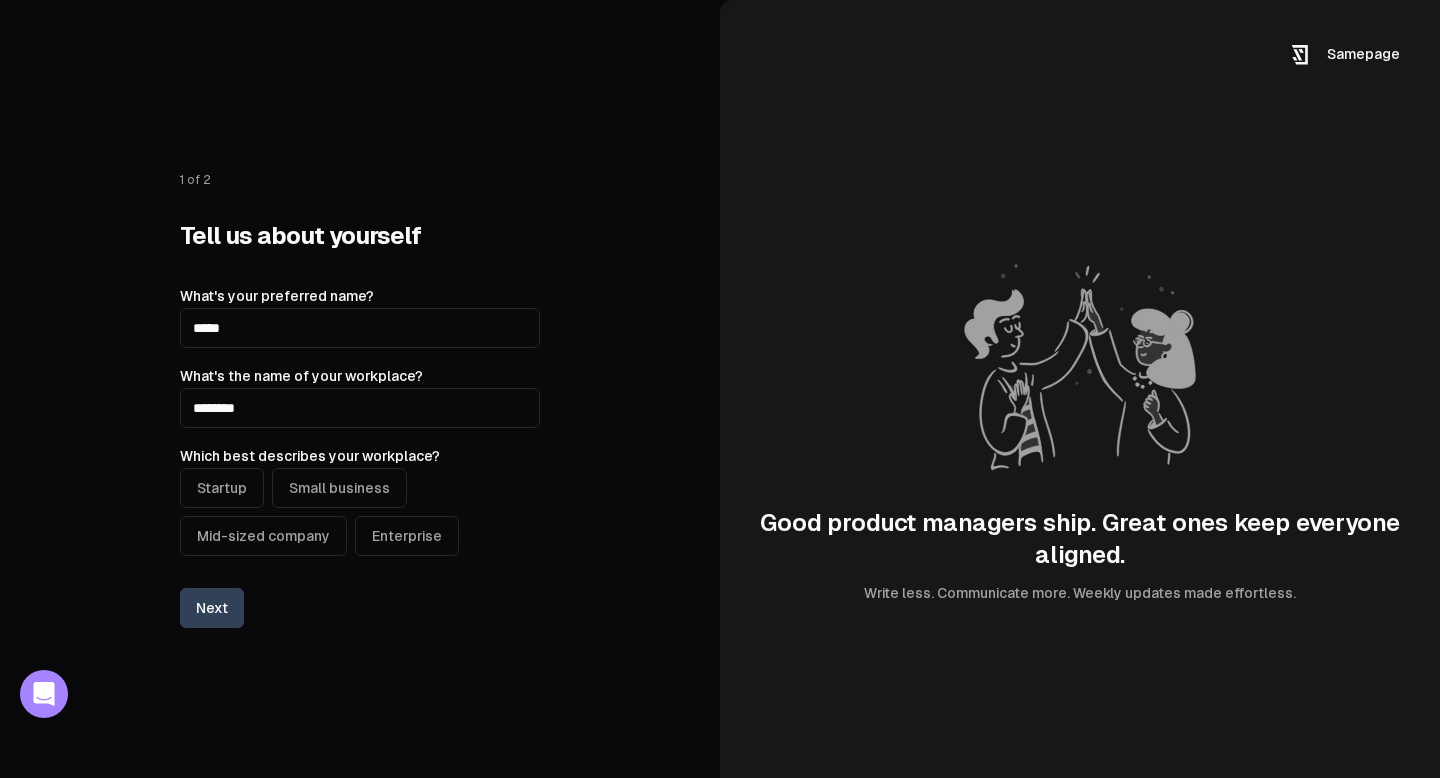click on "Startup" at bounding box center (222, 488) 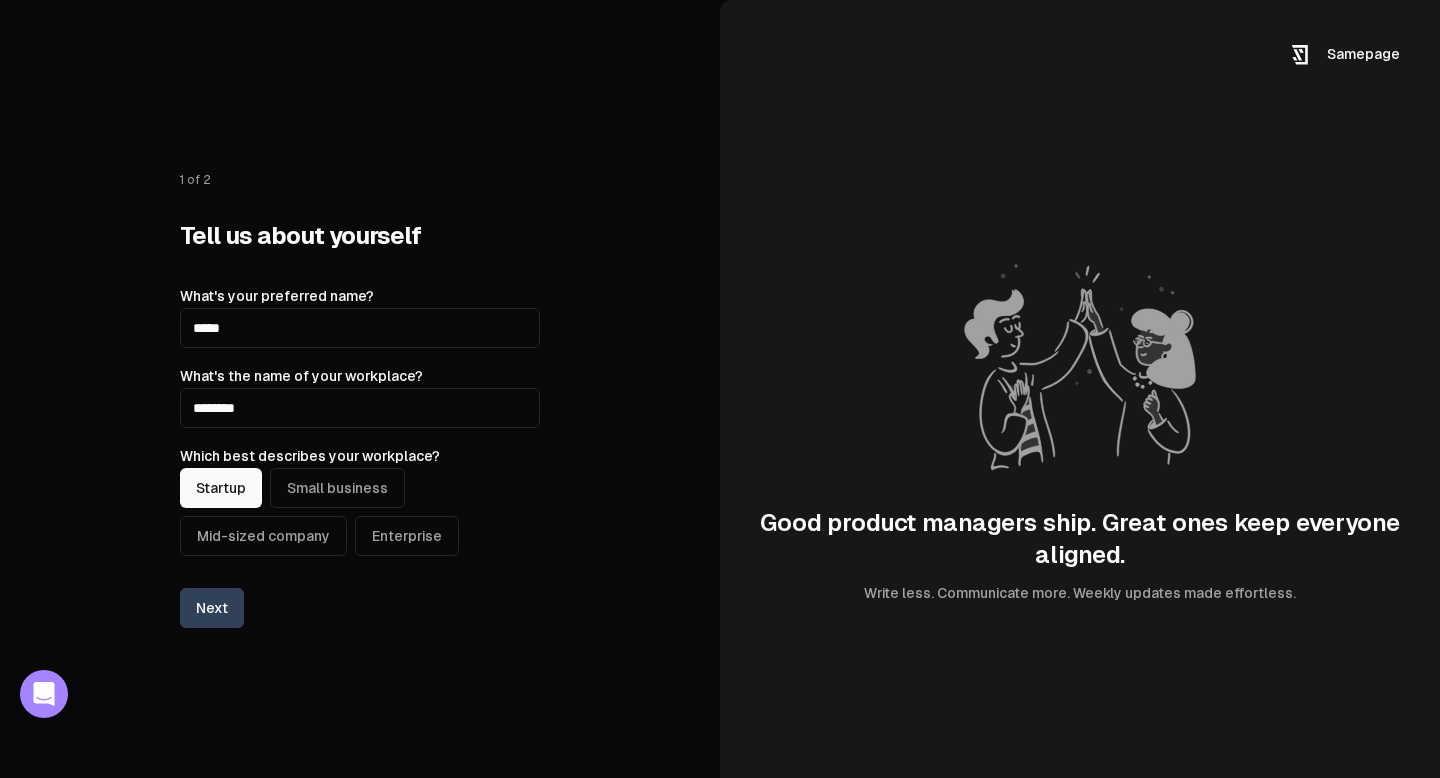 click on "Next" at bounding box center [212, 608] 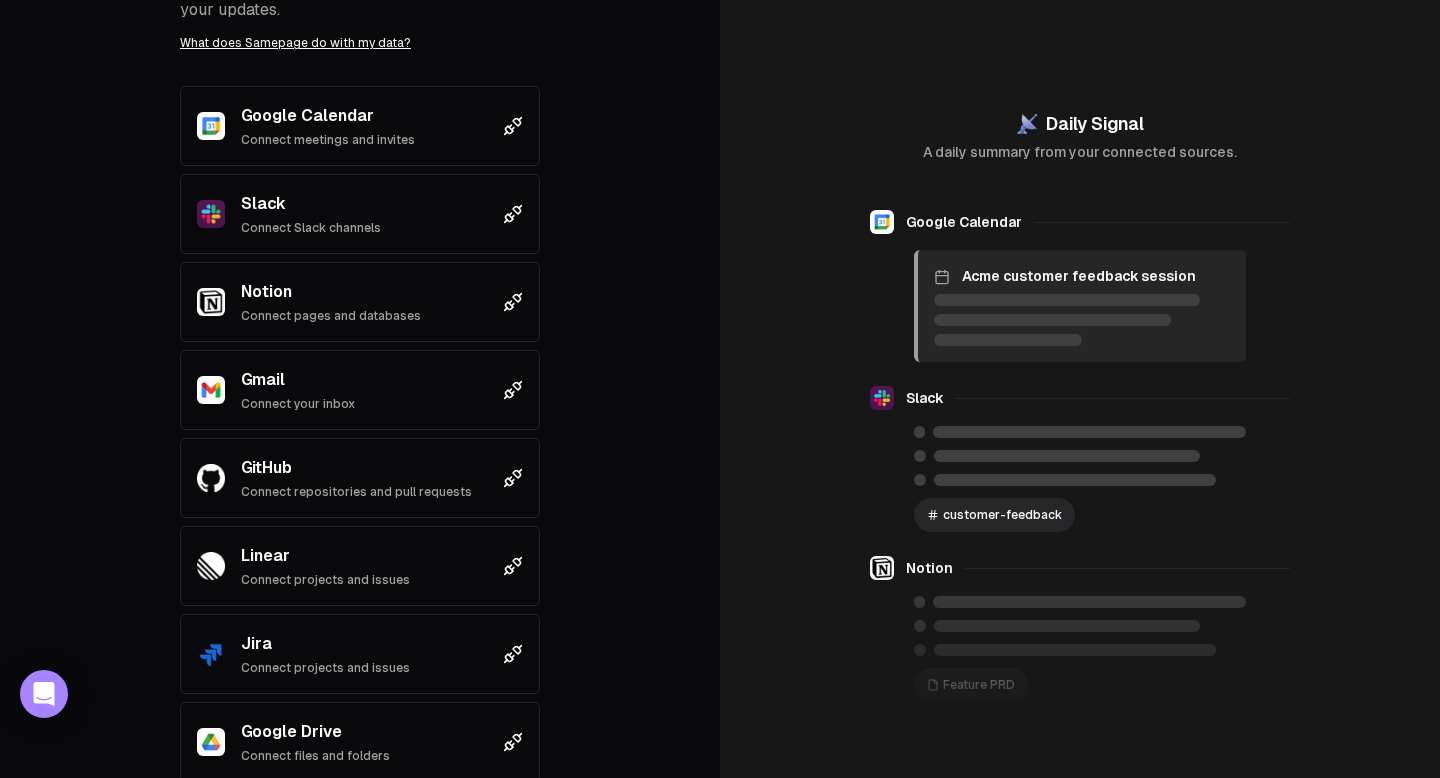 scroll, scrollTop: 0, scrollLeft: 0, axis: both 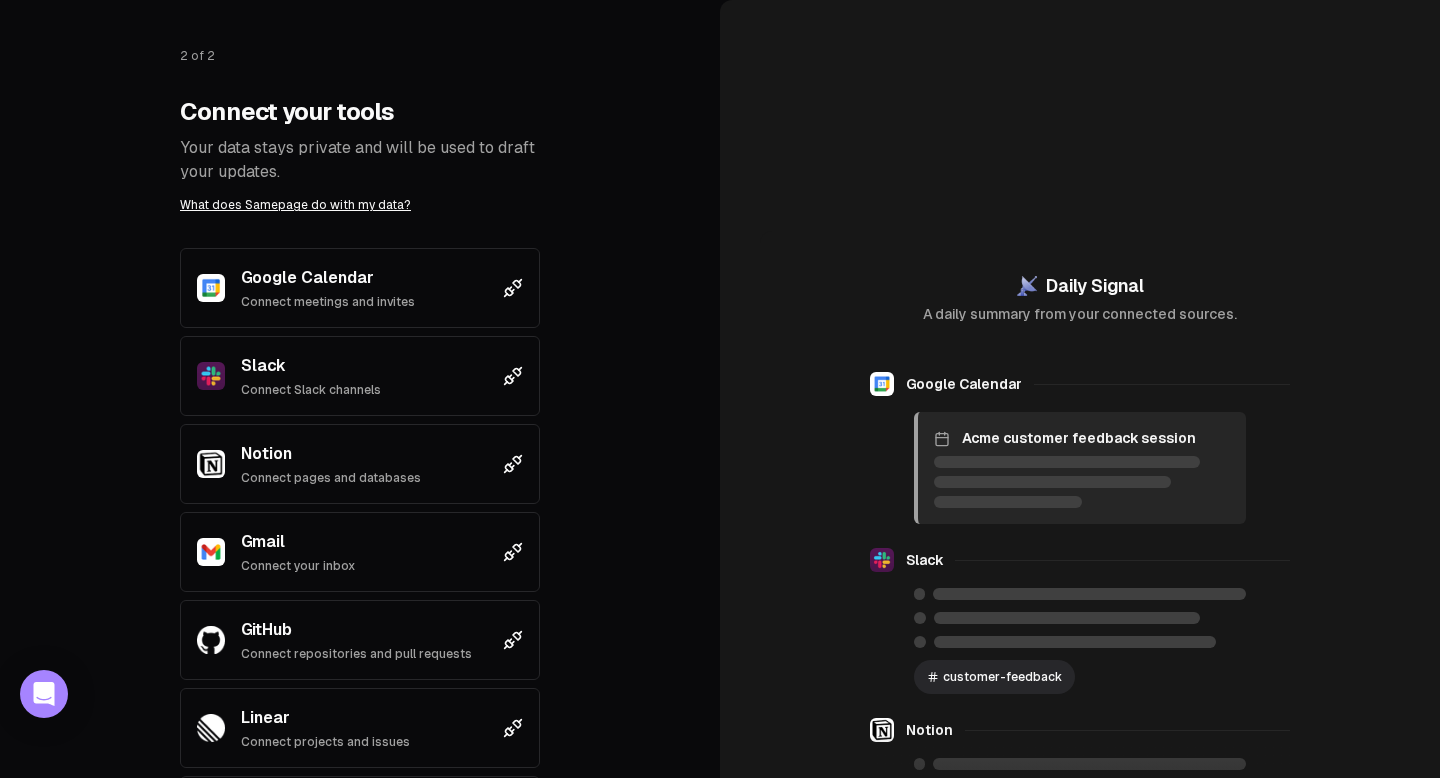 click on "Slack Connect Slack channels" at bounding box center [360, 376] 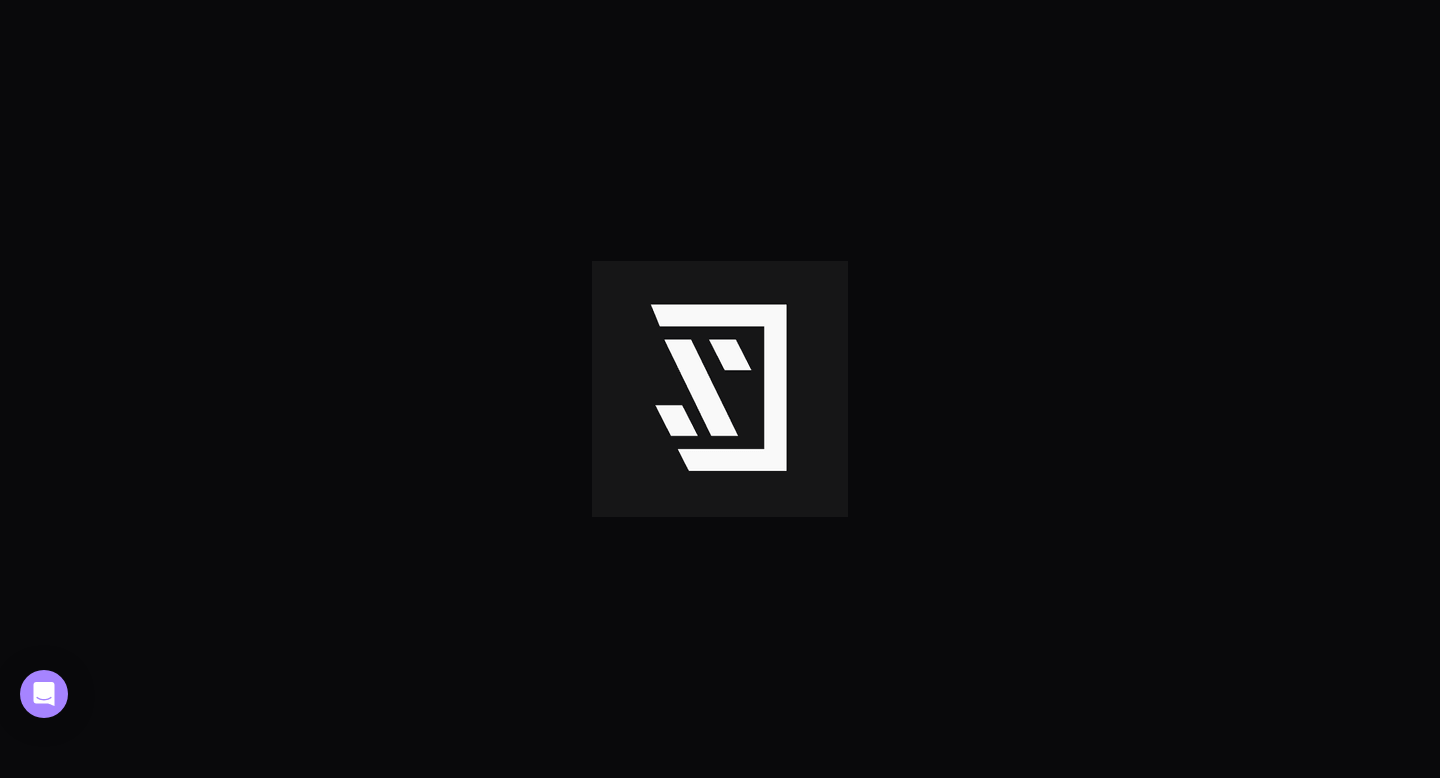 scroll, scrollTop: 0, scrollLeft: 0, axis: both 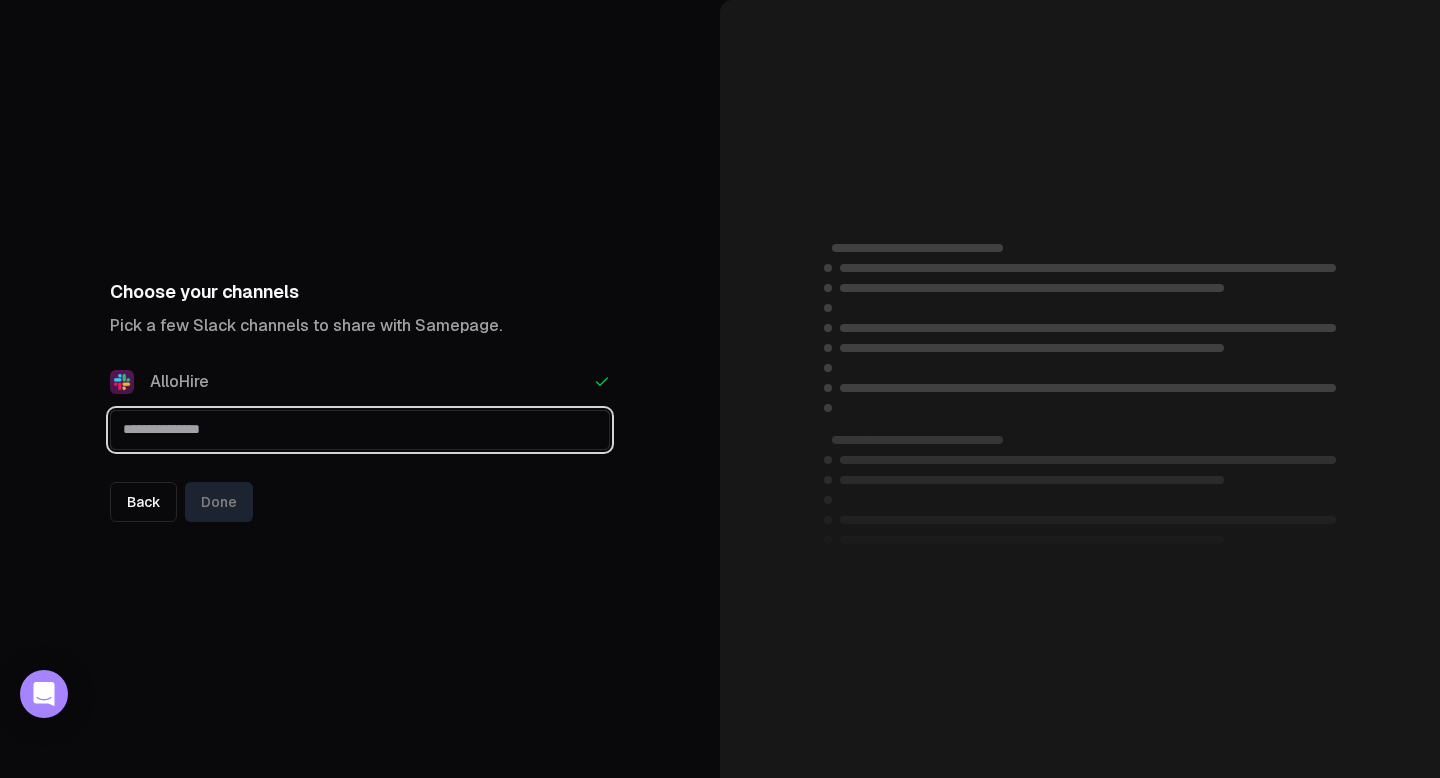 click at bounding box center (360, 429) 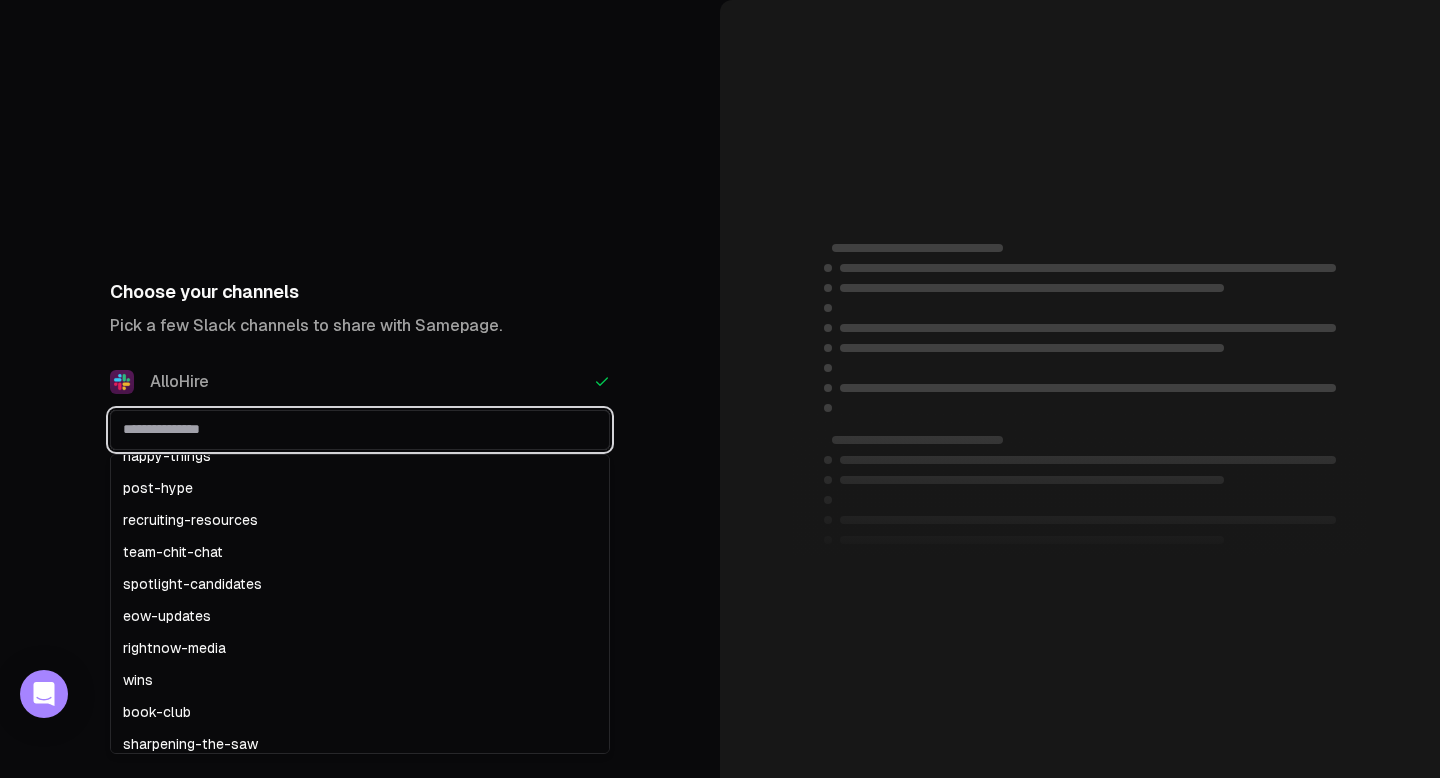 scroll, scrollTop: 126, scrollLeft: 0, axis: vertical 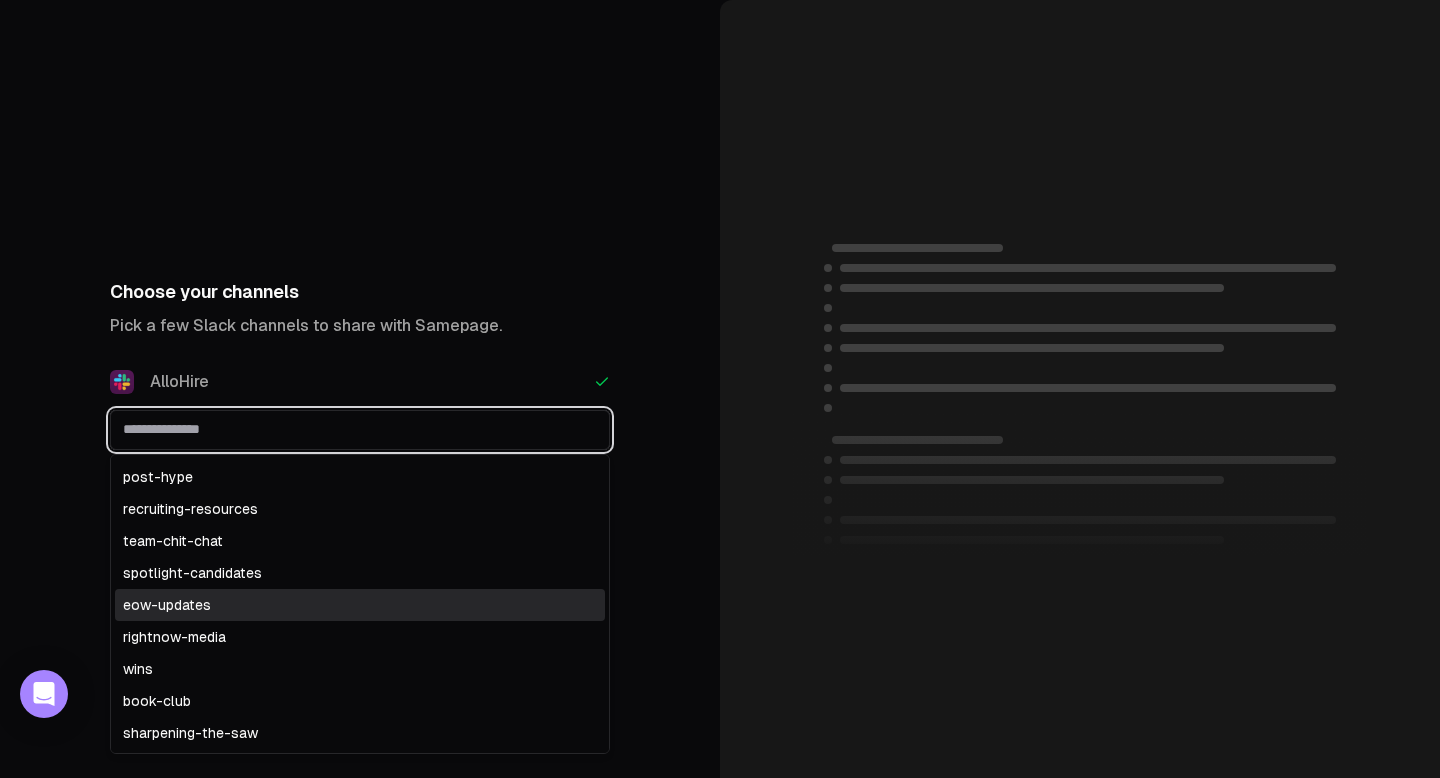 click on "eow-updates" at bounding box center [360, 605] 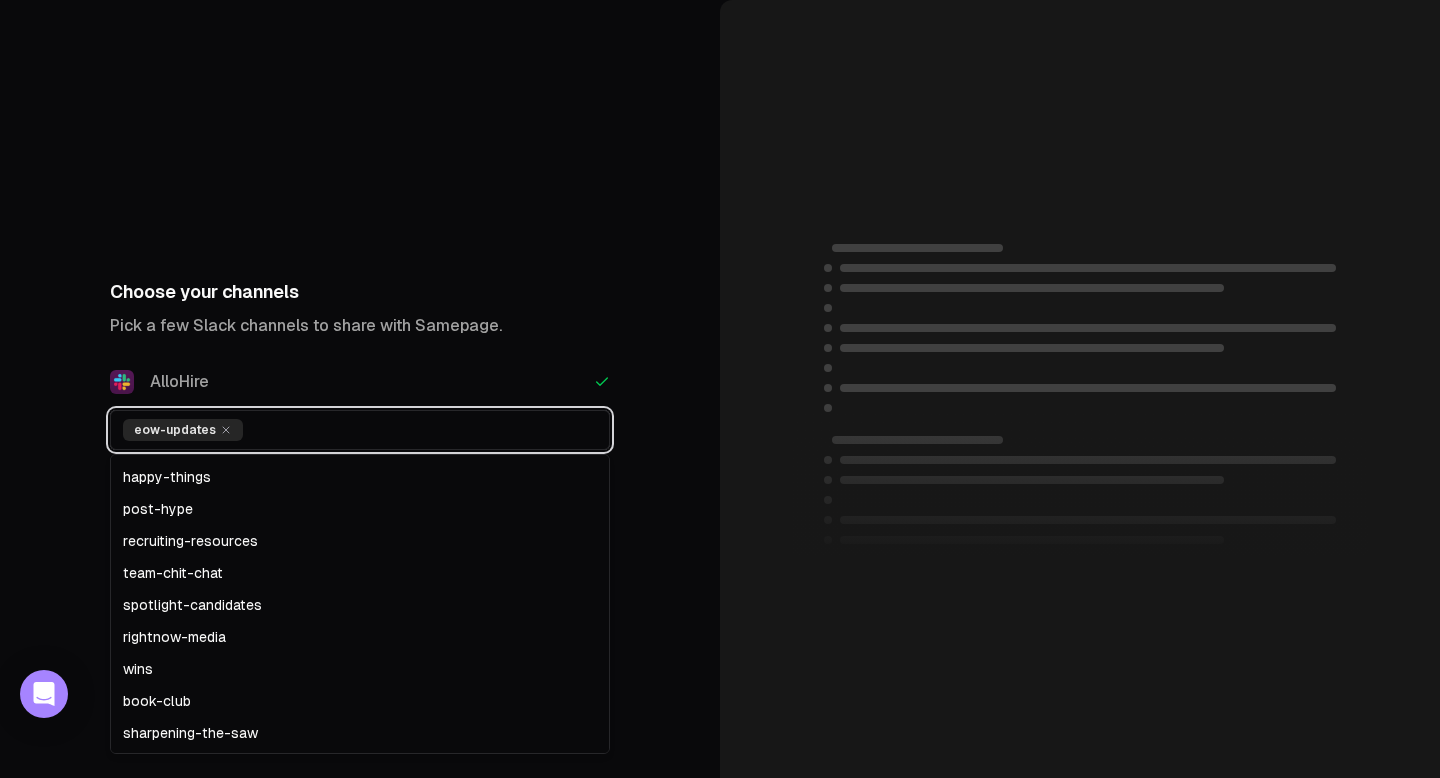 scroll, scrollTop: 94, scrollLeft: 0, axis: vertical 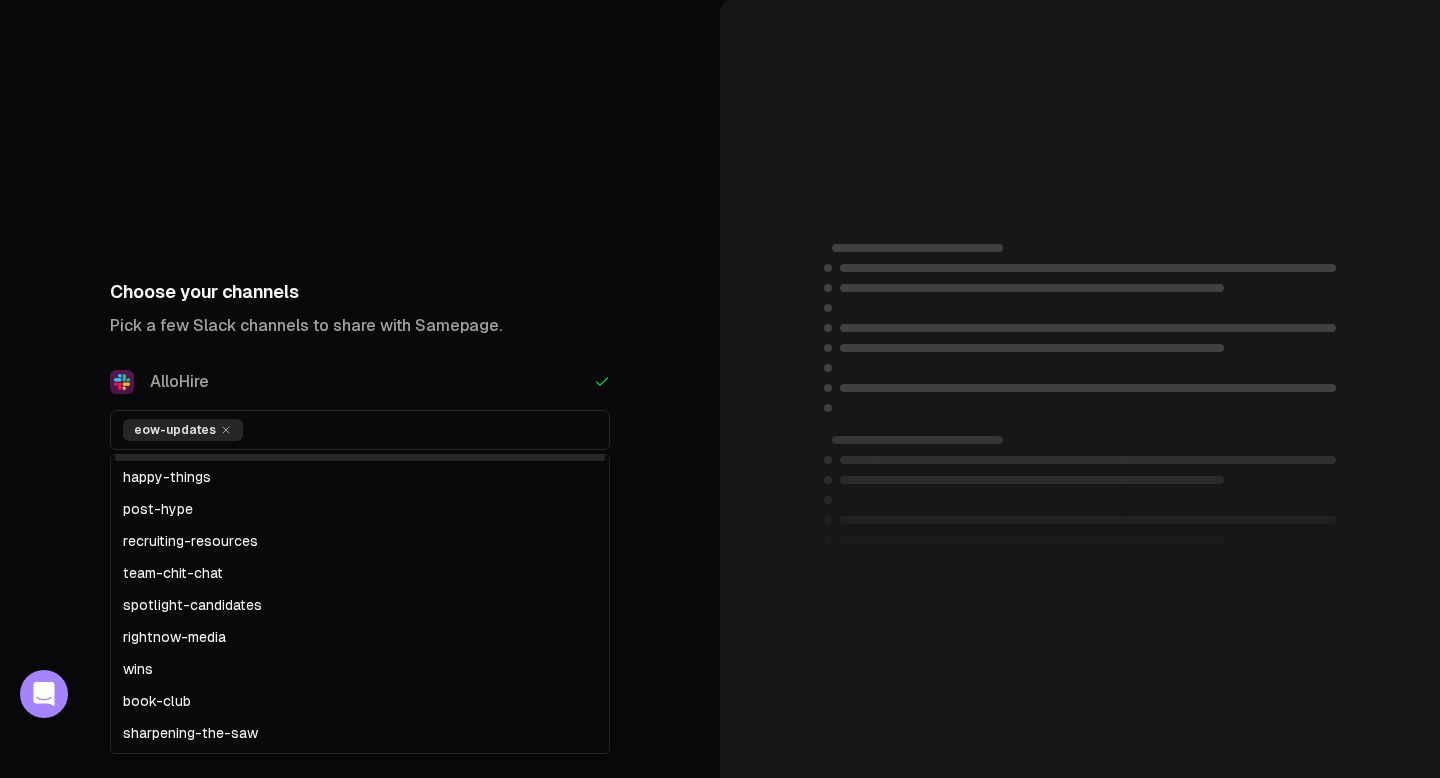 click on "Choose your channels Pick a few Slack channels to share with Samepage. AlloHire eow-updates recruitingresources general sourcing happy-things post-hype recruiting-resources team-chit-chat spotlight-candidates rightnow-media wins book-club sharpening-the-saw Back Done" at bounding box center [360, 400] 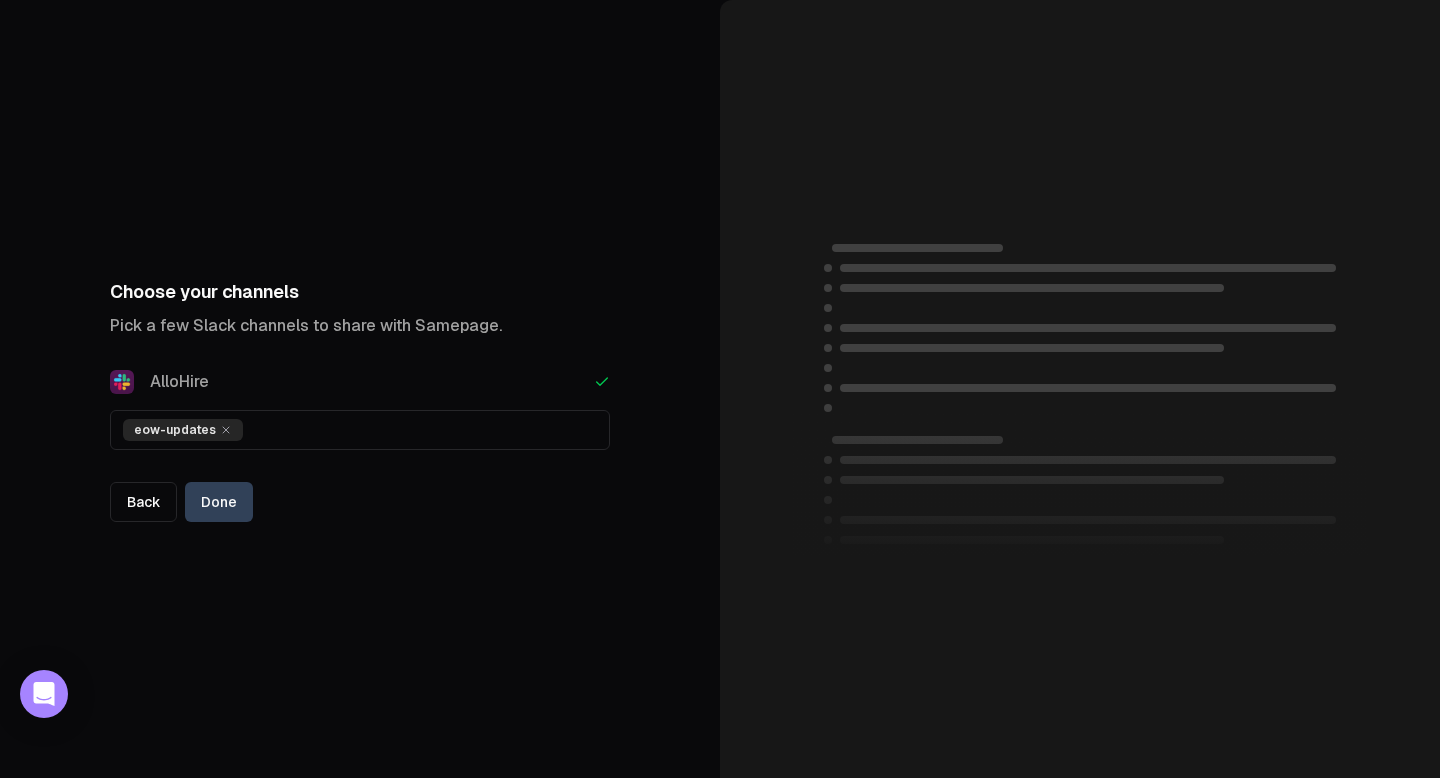 click on "Done" at bounding box center (219, 502) 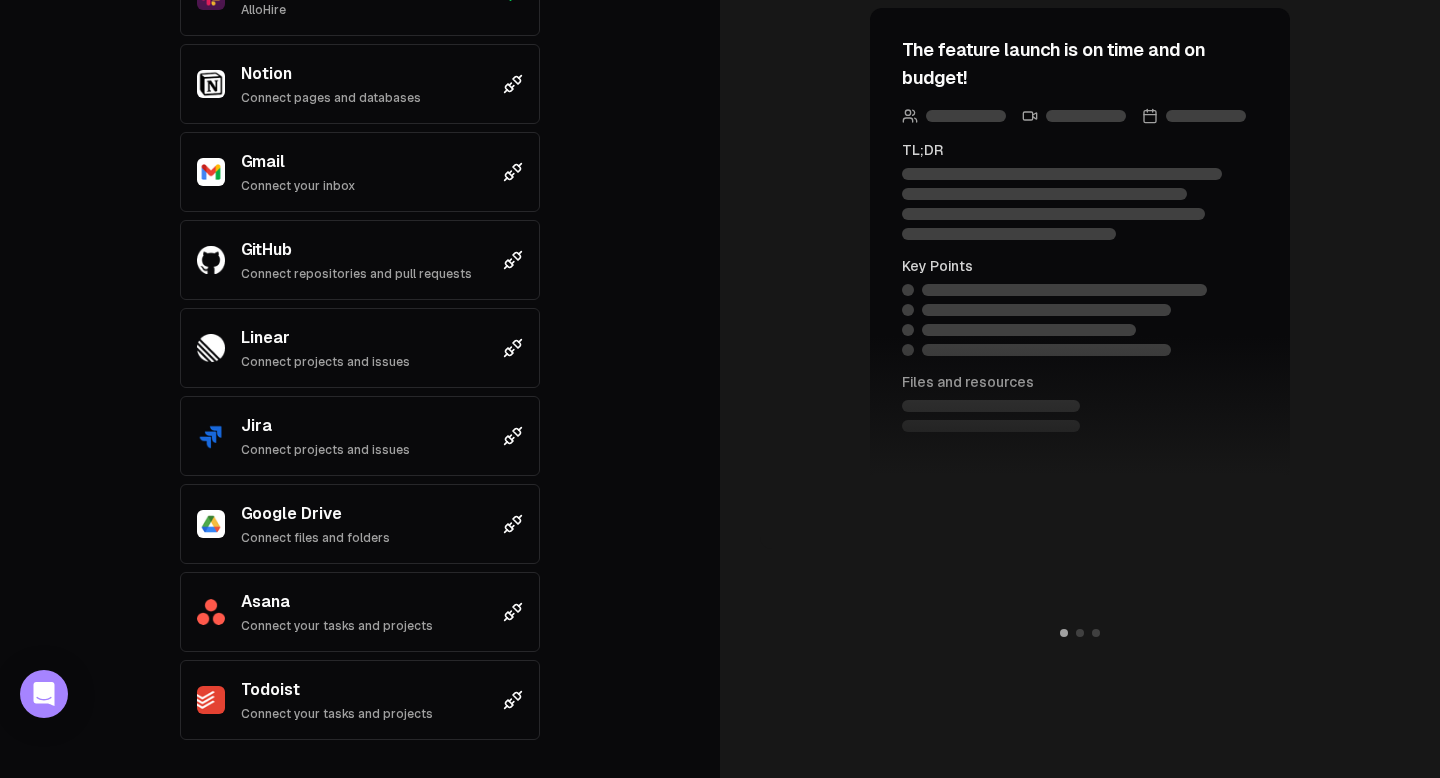 scroll, scrollTop: 470, scrollLeft: 0, axis: vertical 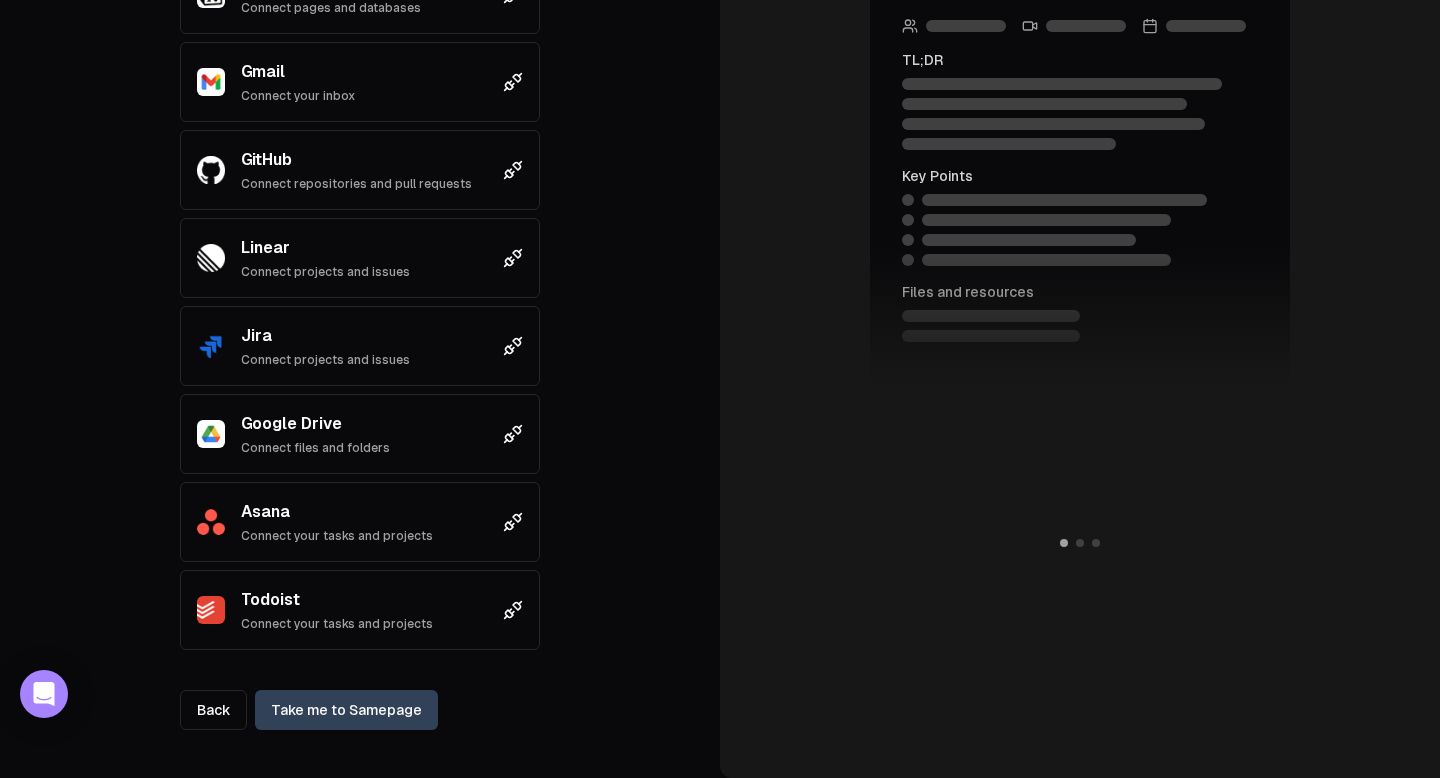 click on "Take me to Samepage" at bounding box center (346, 710) 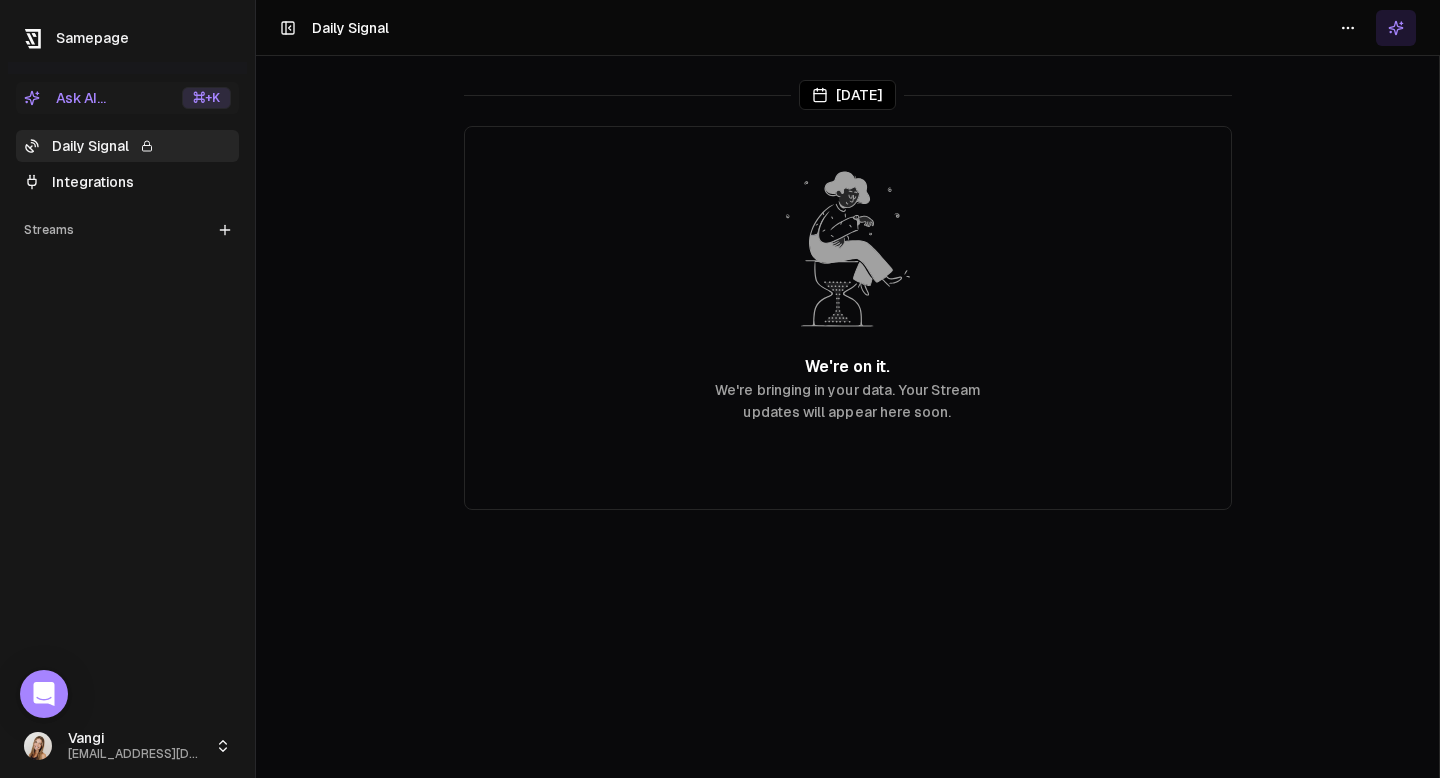 click on "Integrations" at bounding box center (127, 182) 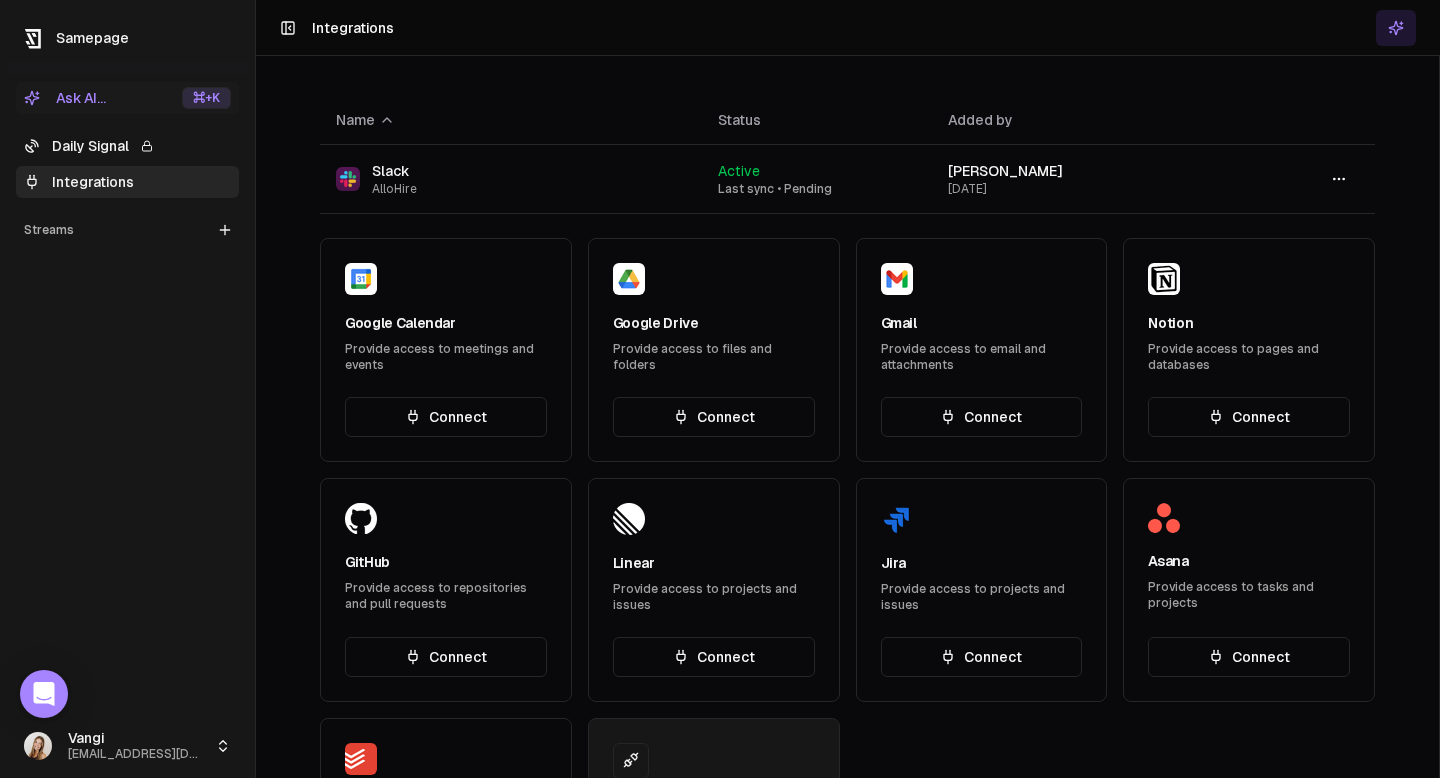click on "Daily Signal" at bounding box center [127, 146] 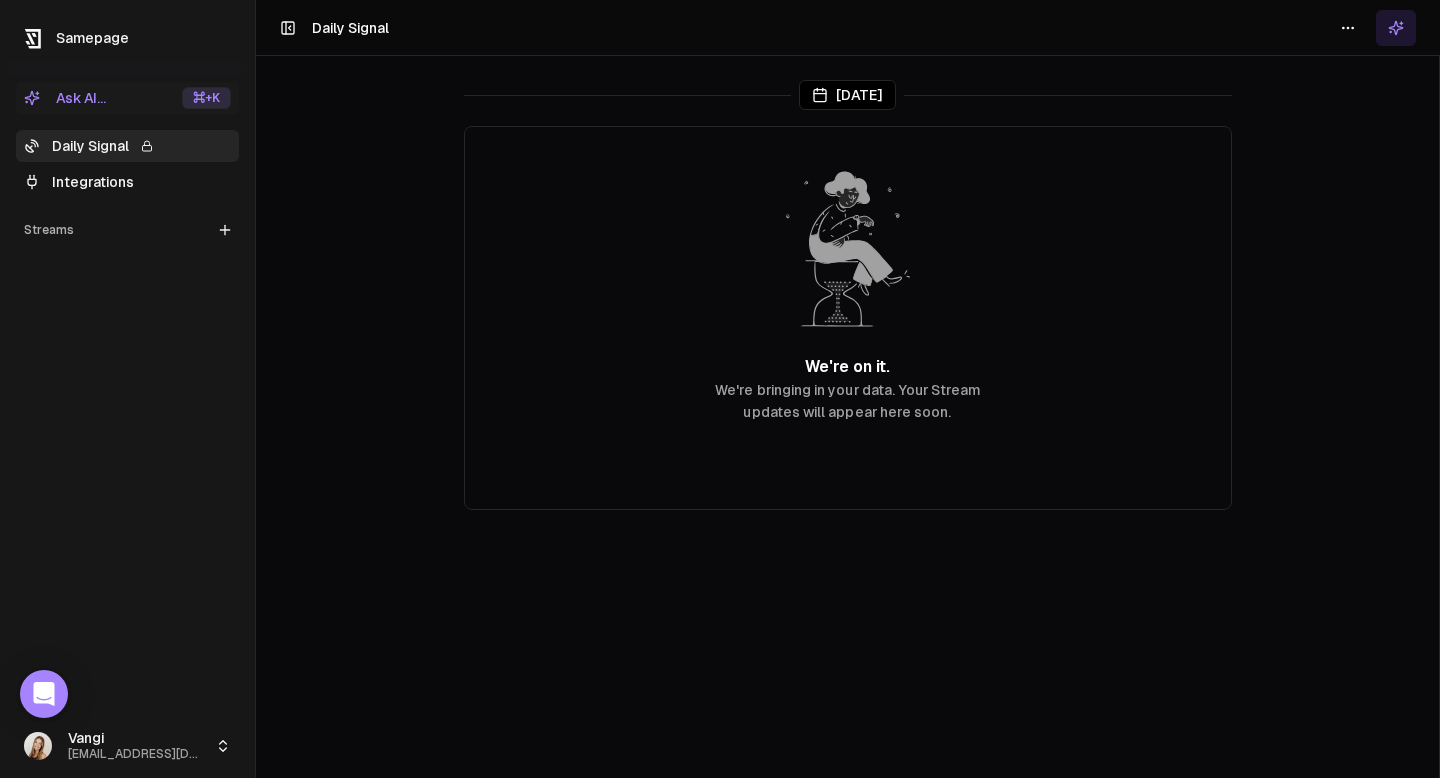 click on "Streams" at bounding box center [127, 230] 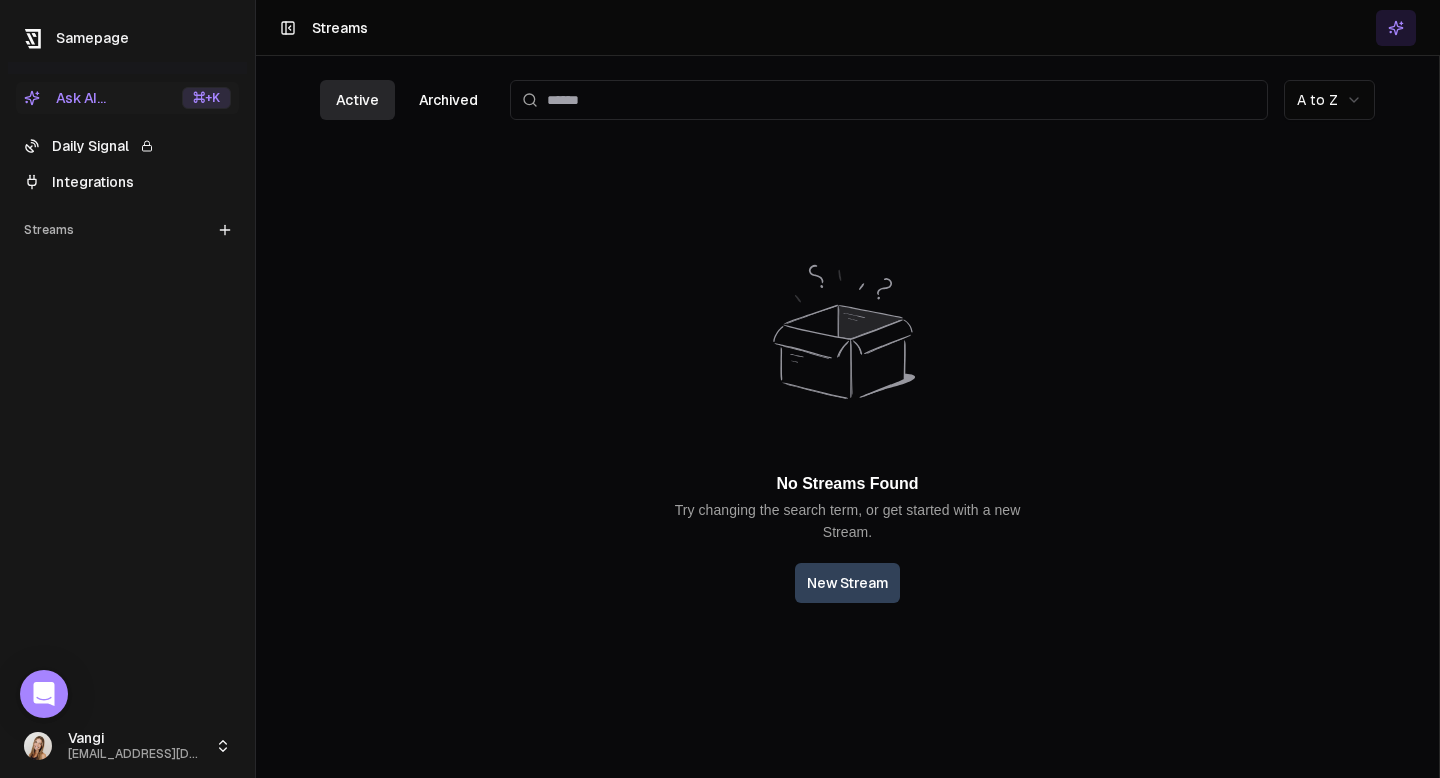click 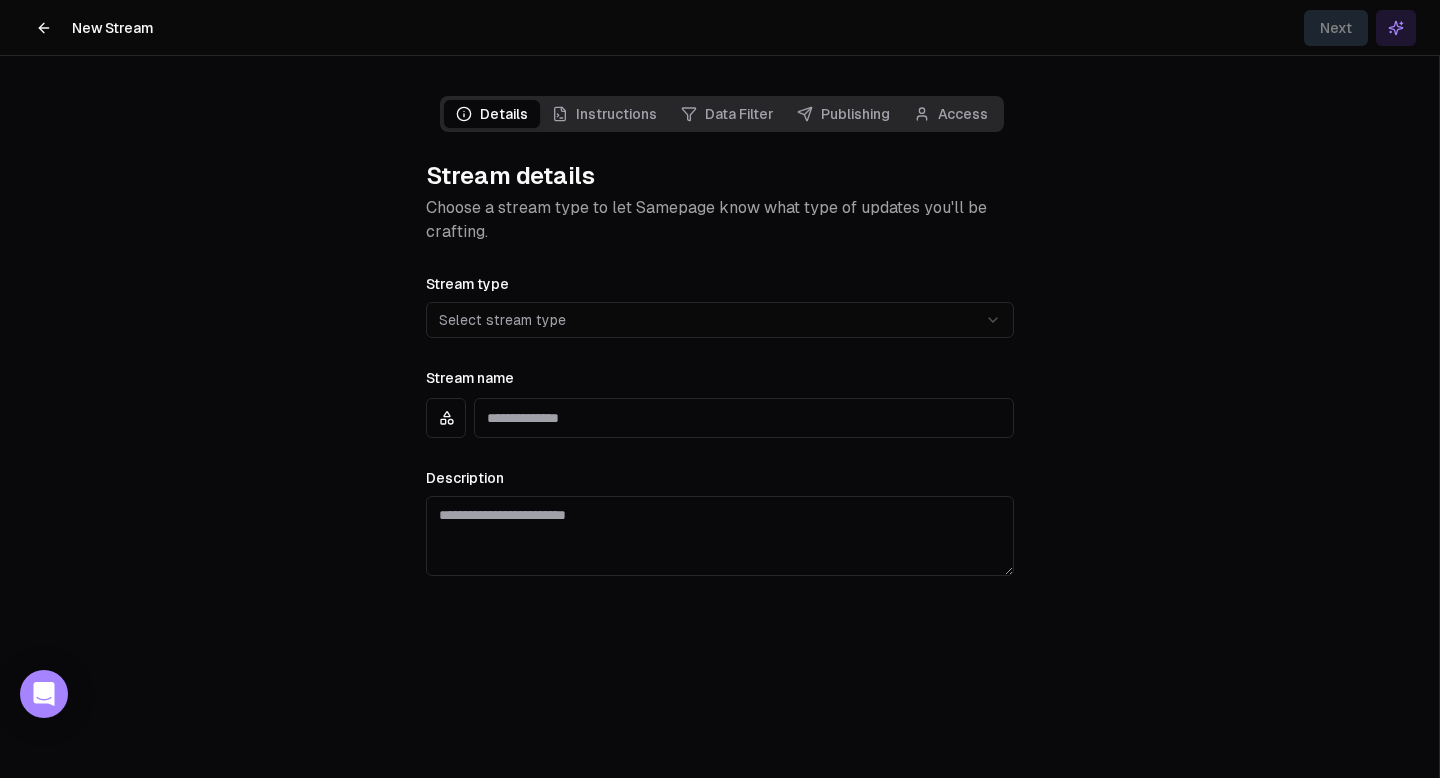 click on "**********" at bounding box center [720, 389] 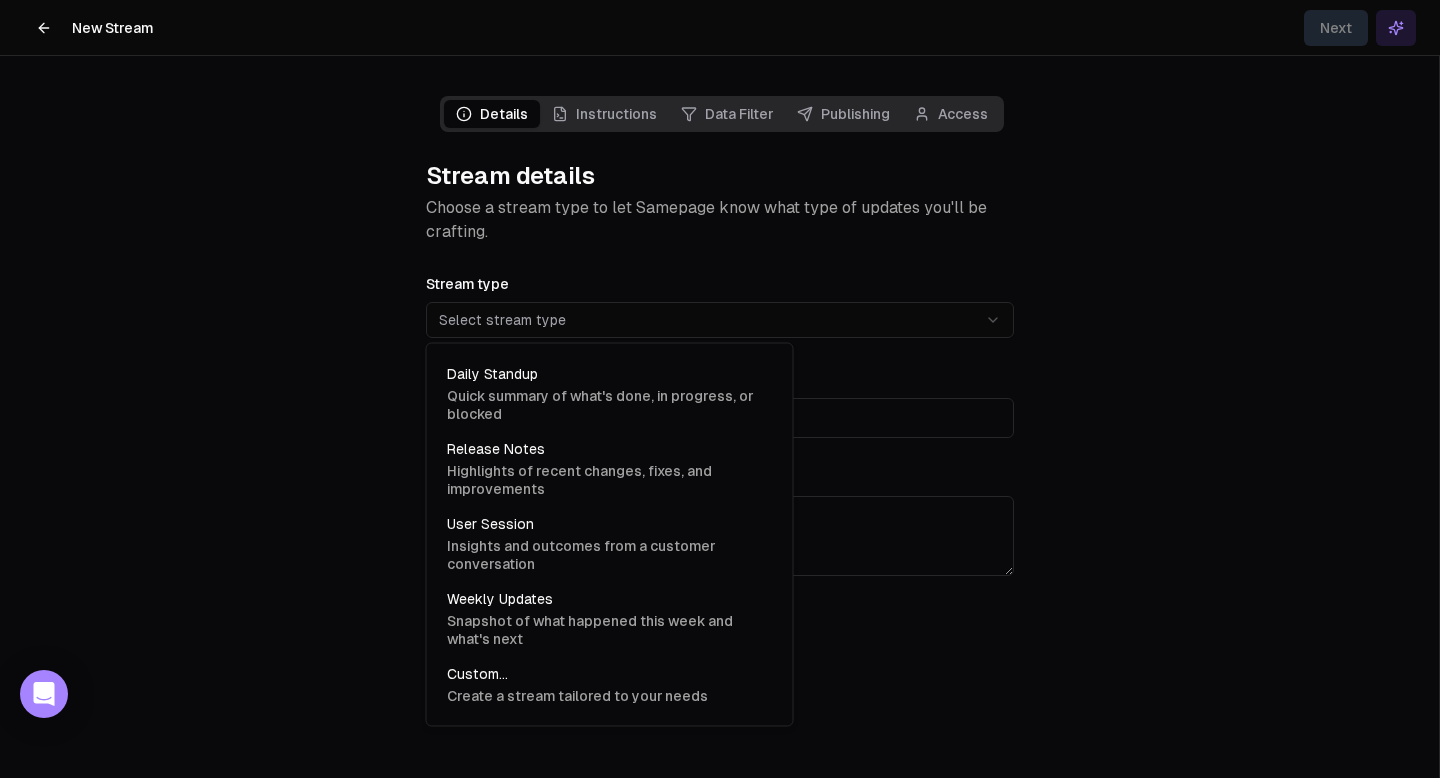select on "**********" 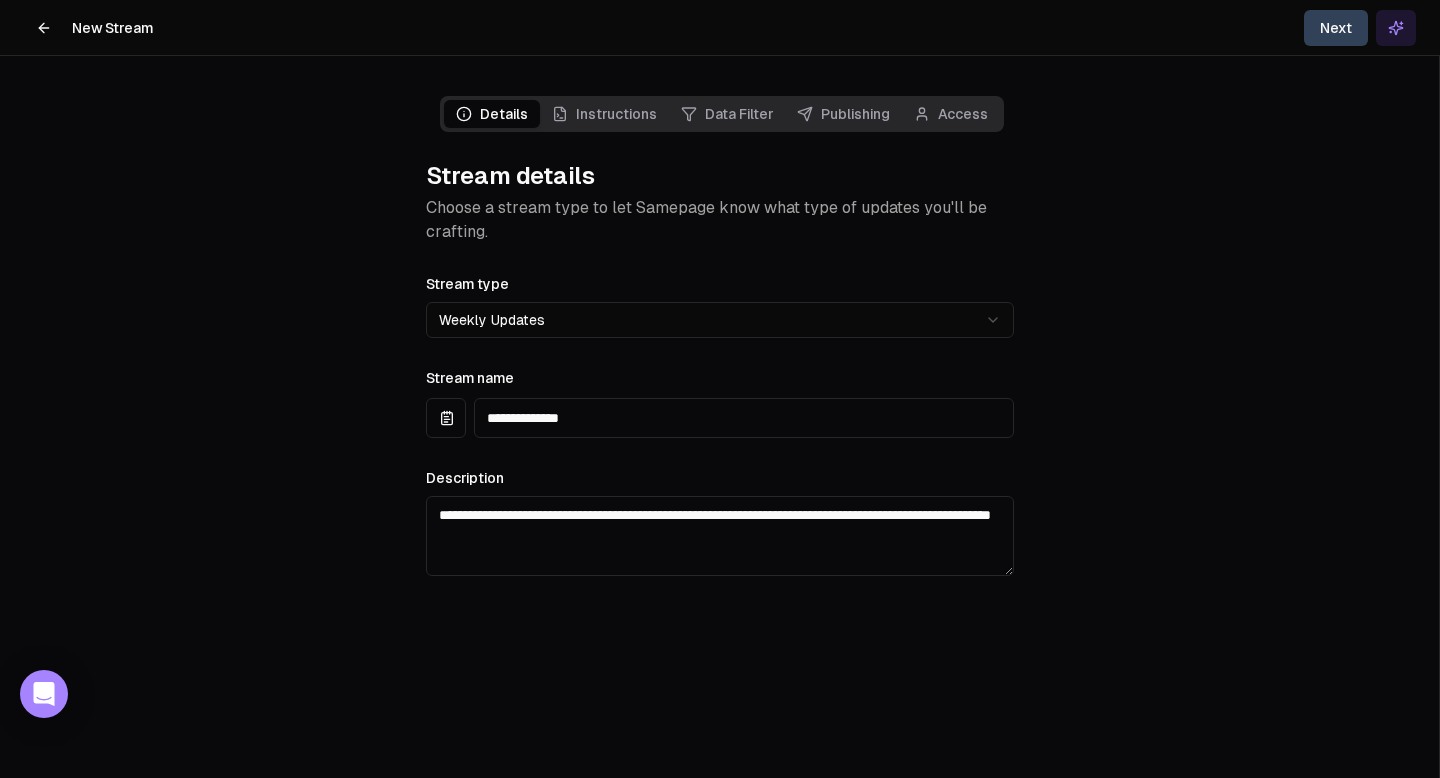 click on "Next" at bounding box center [1336, 28] 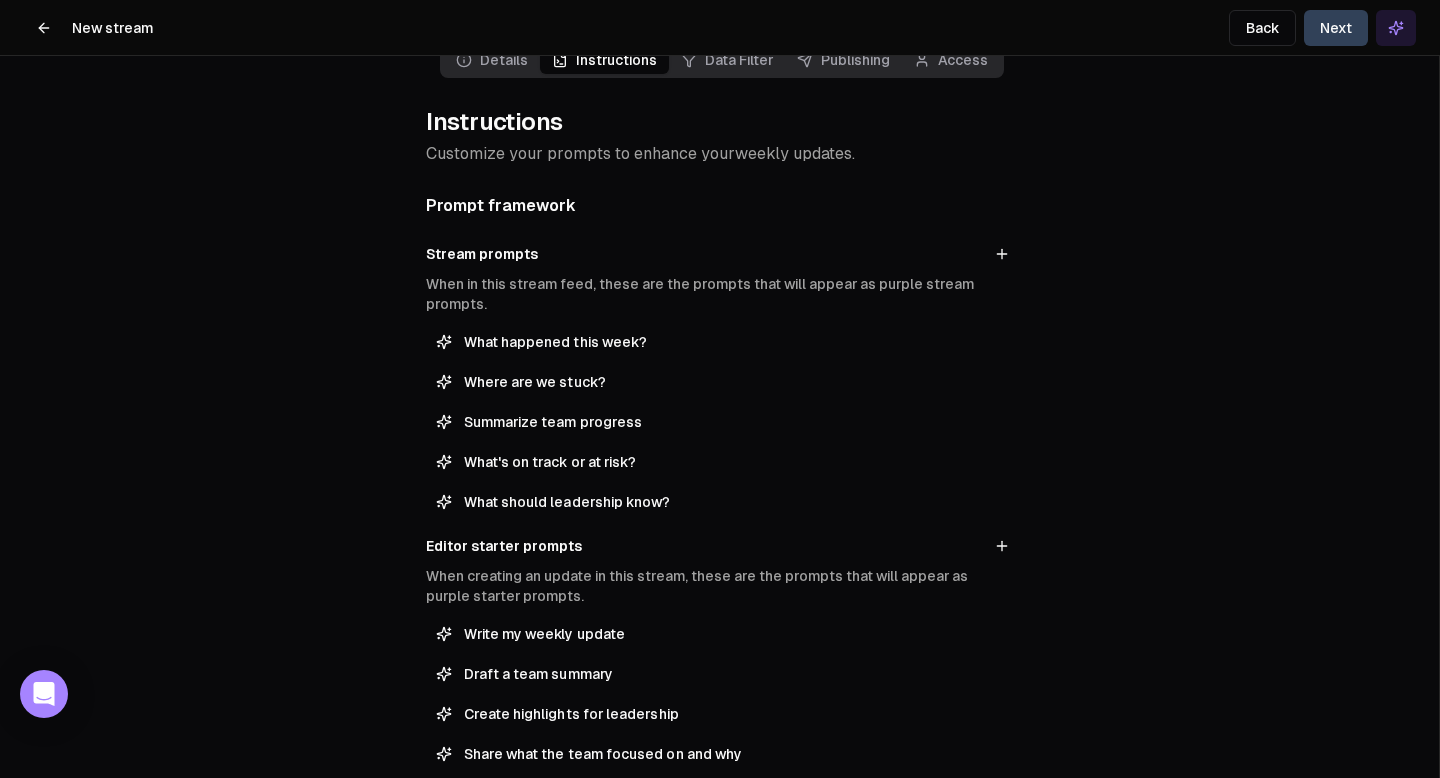 scroll, scrollTop: 56, scrollLeft: 0, axis: vertical 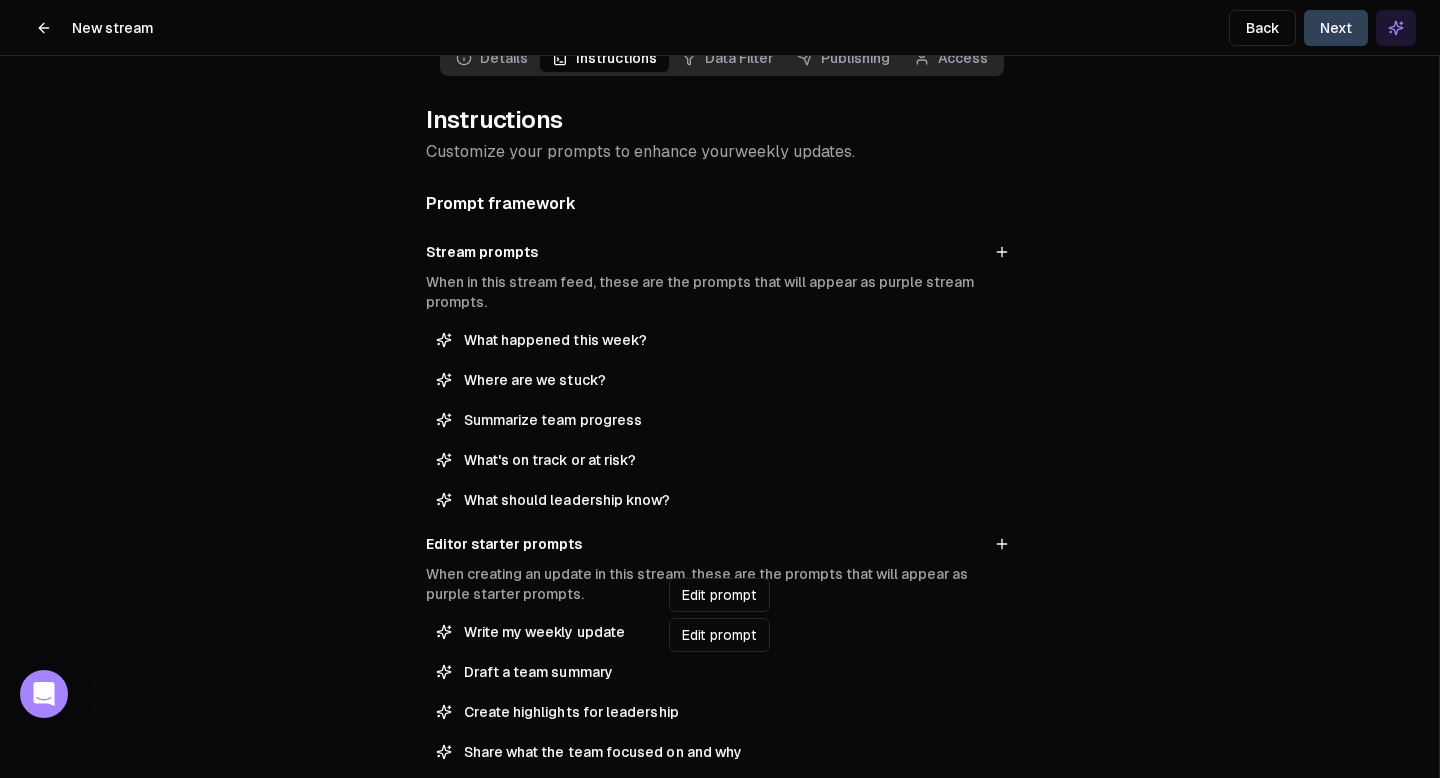 click on "Write my weekly update" at bounding box center [734, 632] 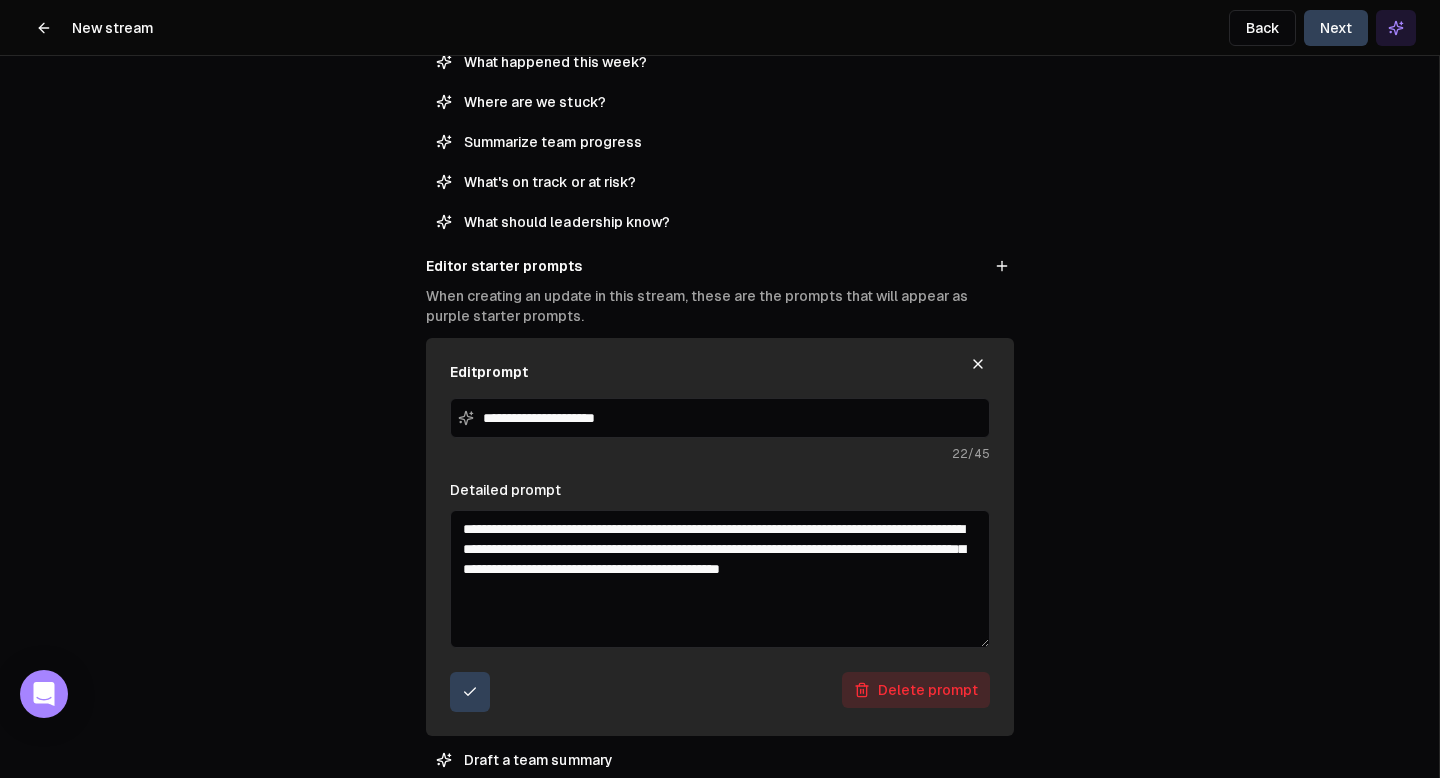 scroll, scrollTop: 340, scrollLeft: 0, axis: vertical 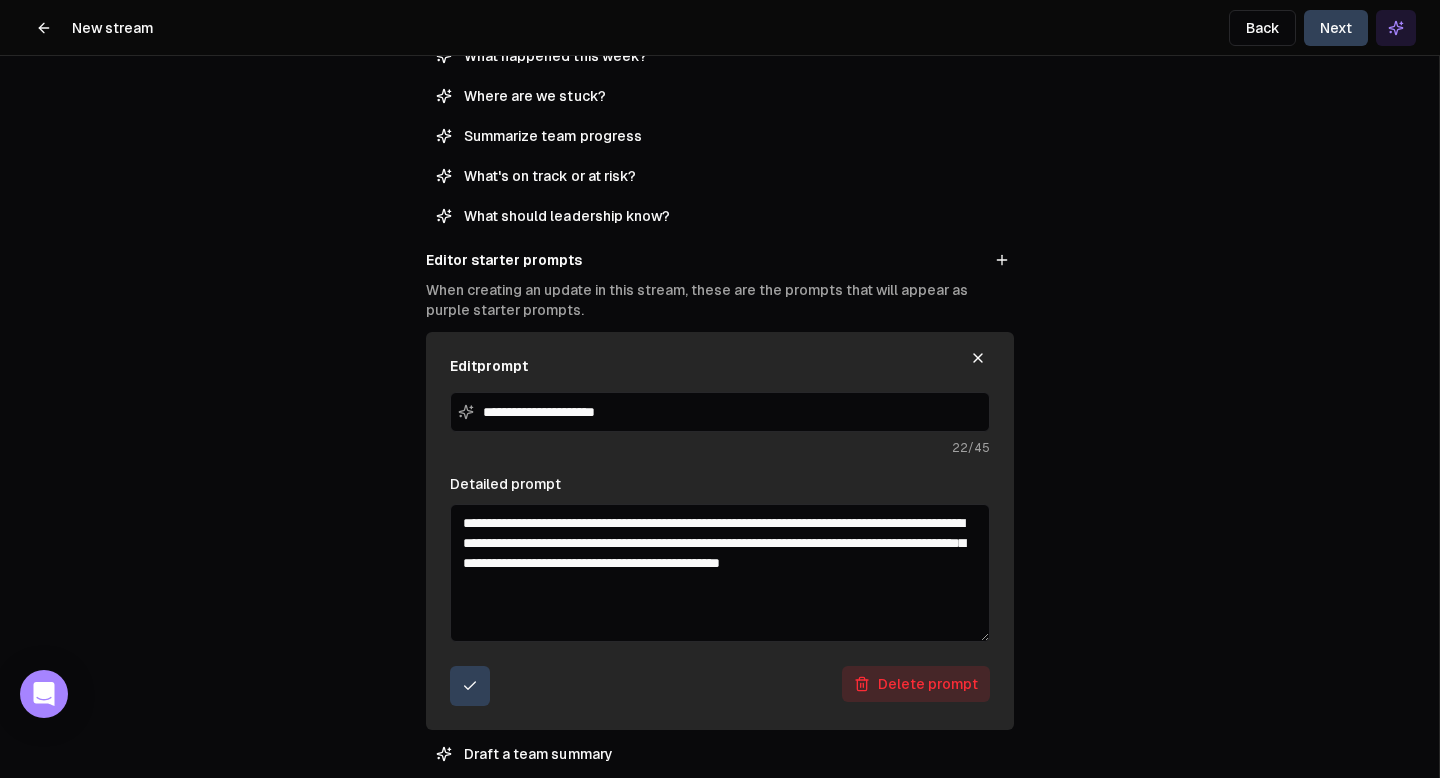 click at bounding box center [470, 686] 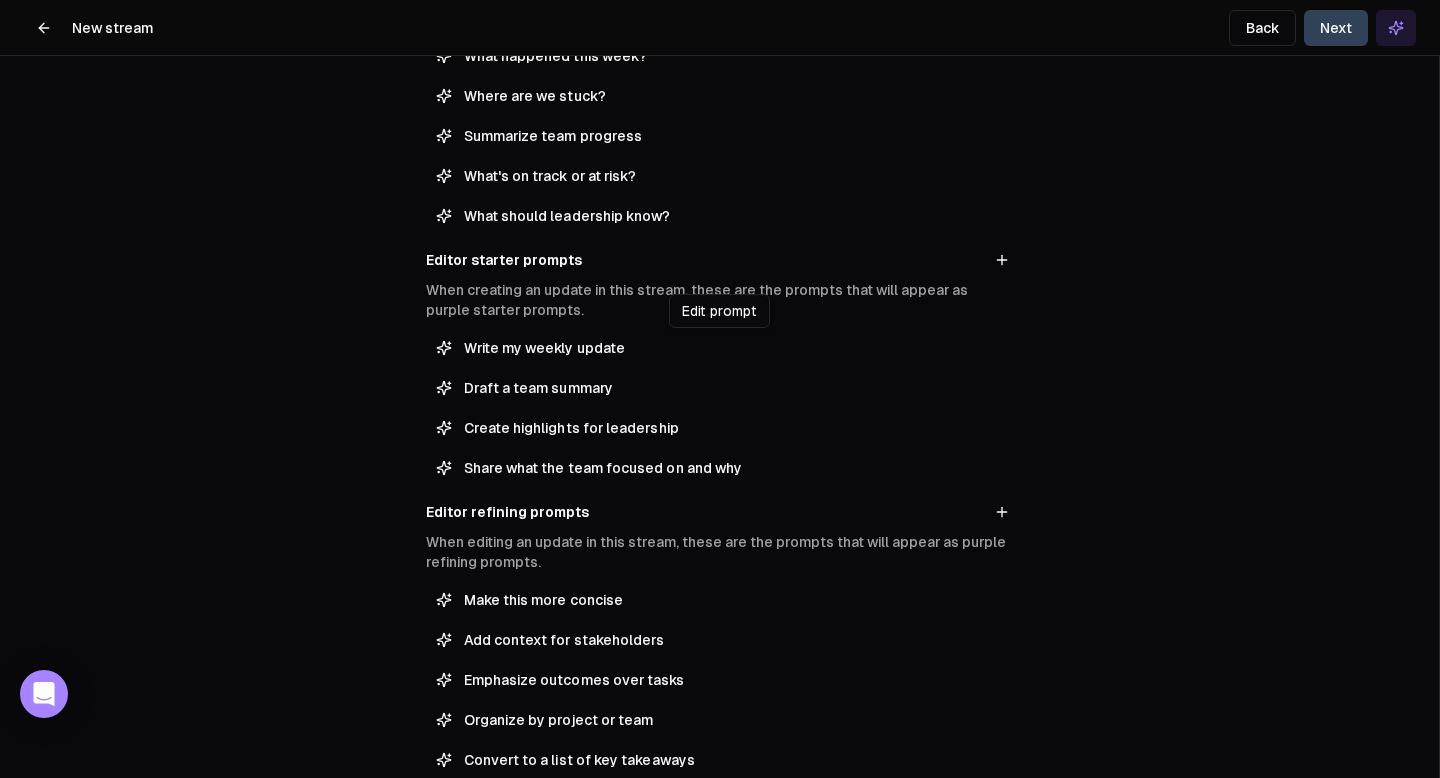 click on "Write my weekly update" at bounding box center [734, 348] 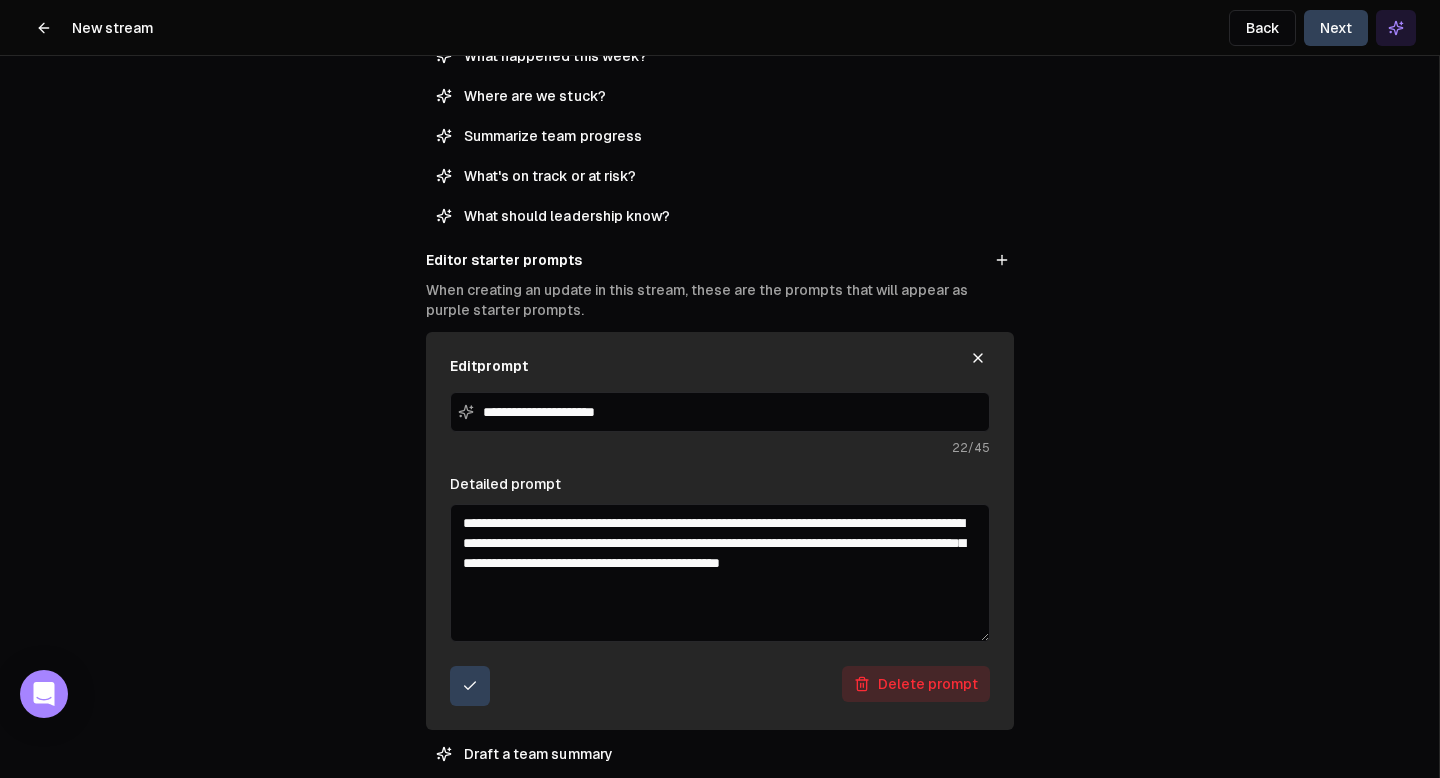 click on "**********" at bounding box center (720, 573) 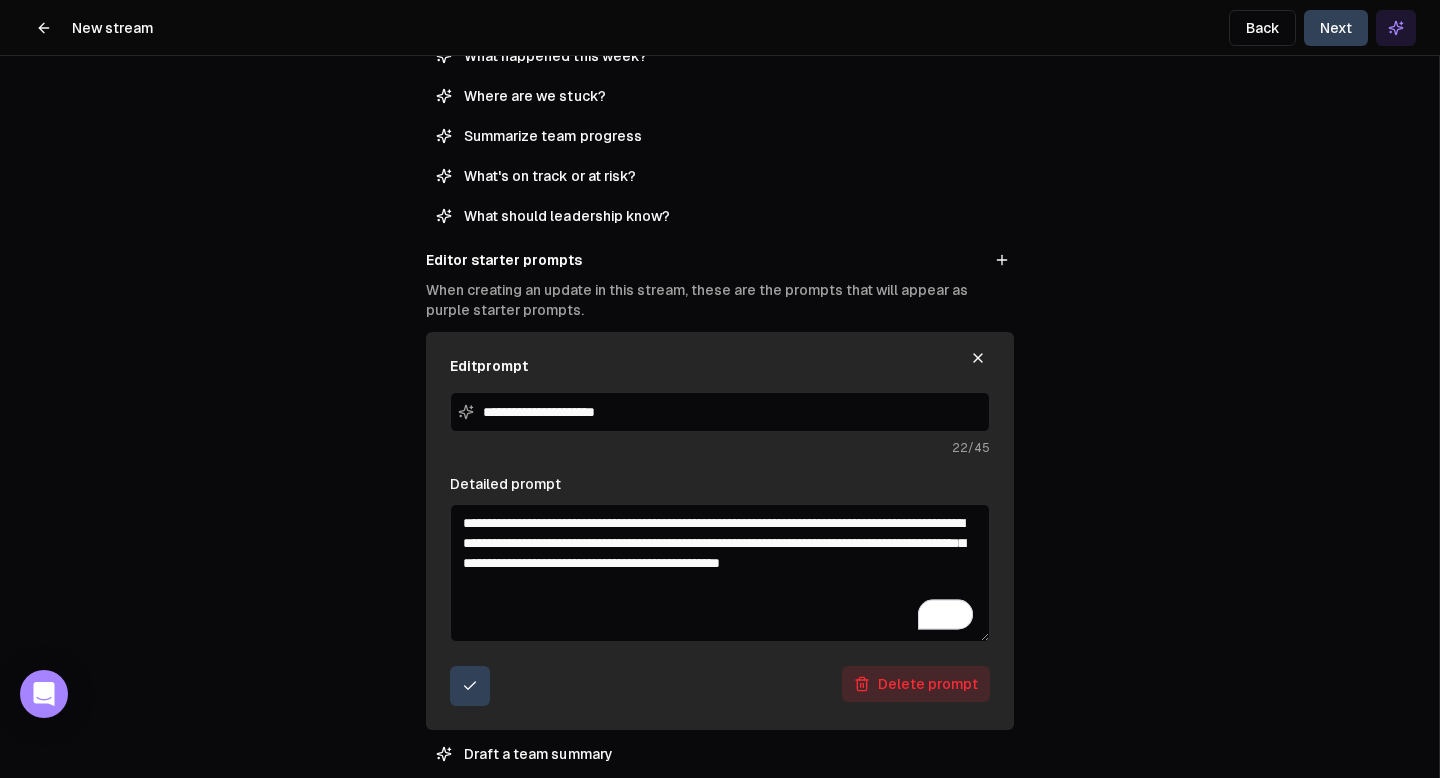 scroll, scrollTop: 340, scrollLeft: 0, axis: vertical 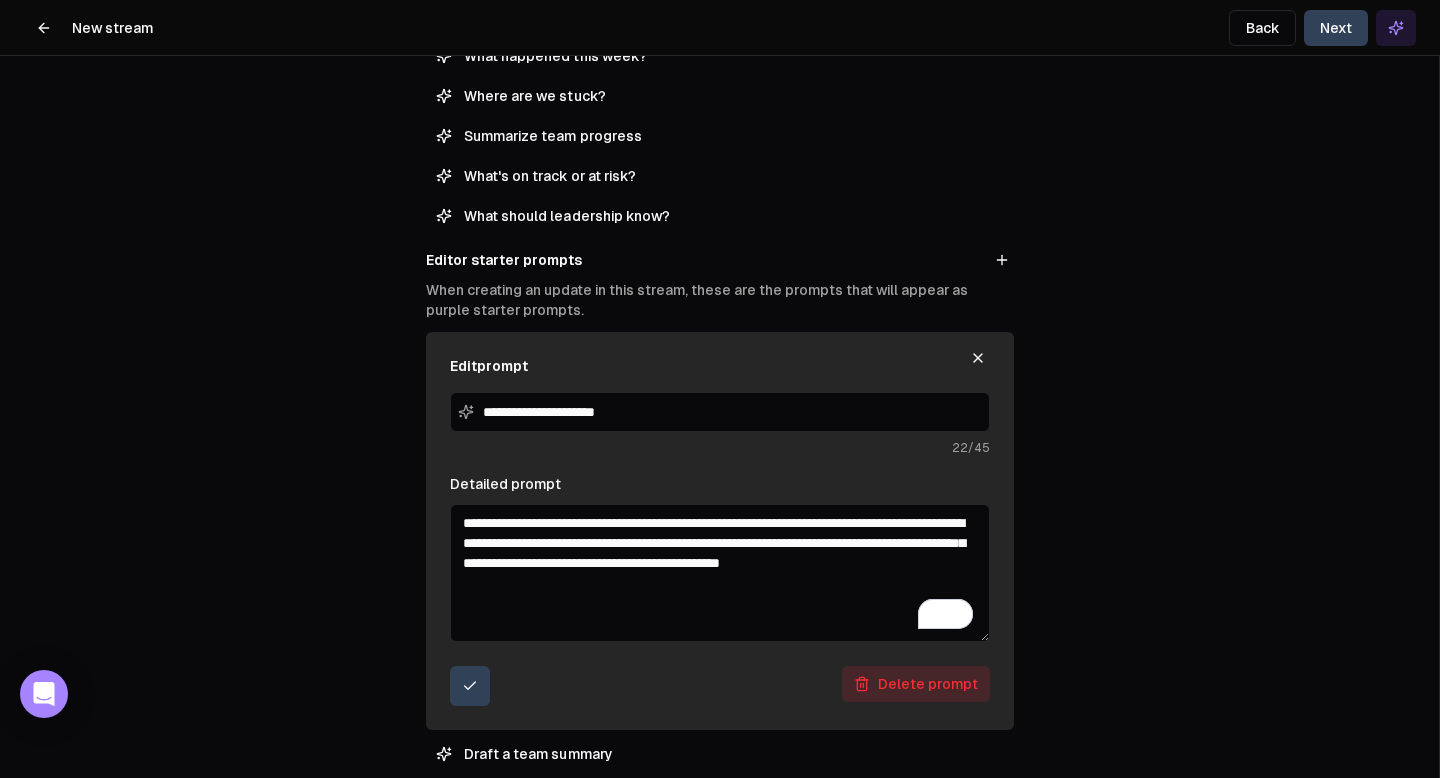 drag, startPoint x: 573, startPoint y: 524, endPoint x: 659, endPoint y: 526, distance: 86.023254 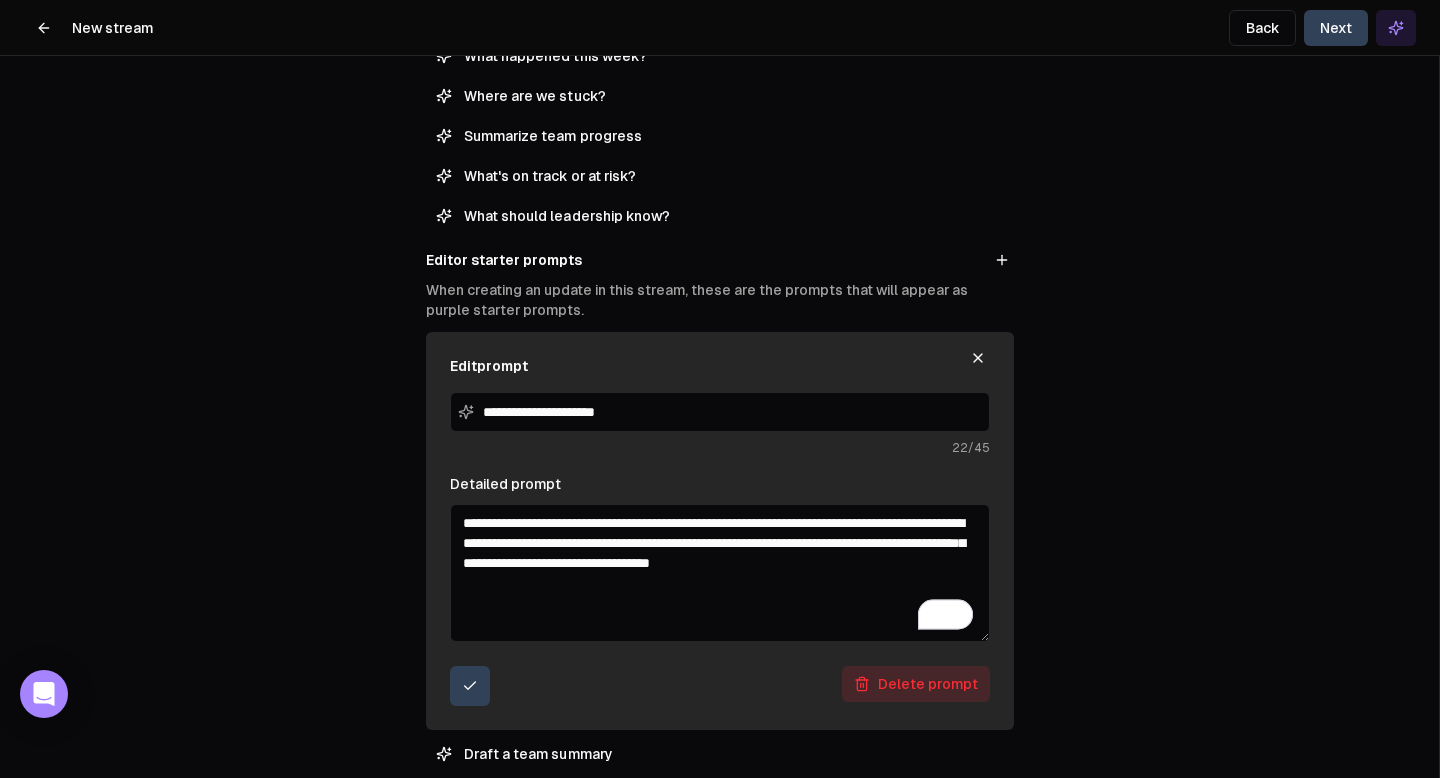 click on "**********" at bounding box center [720, 573] 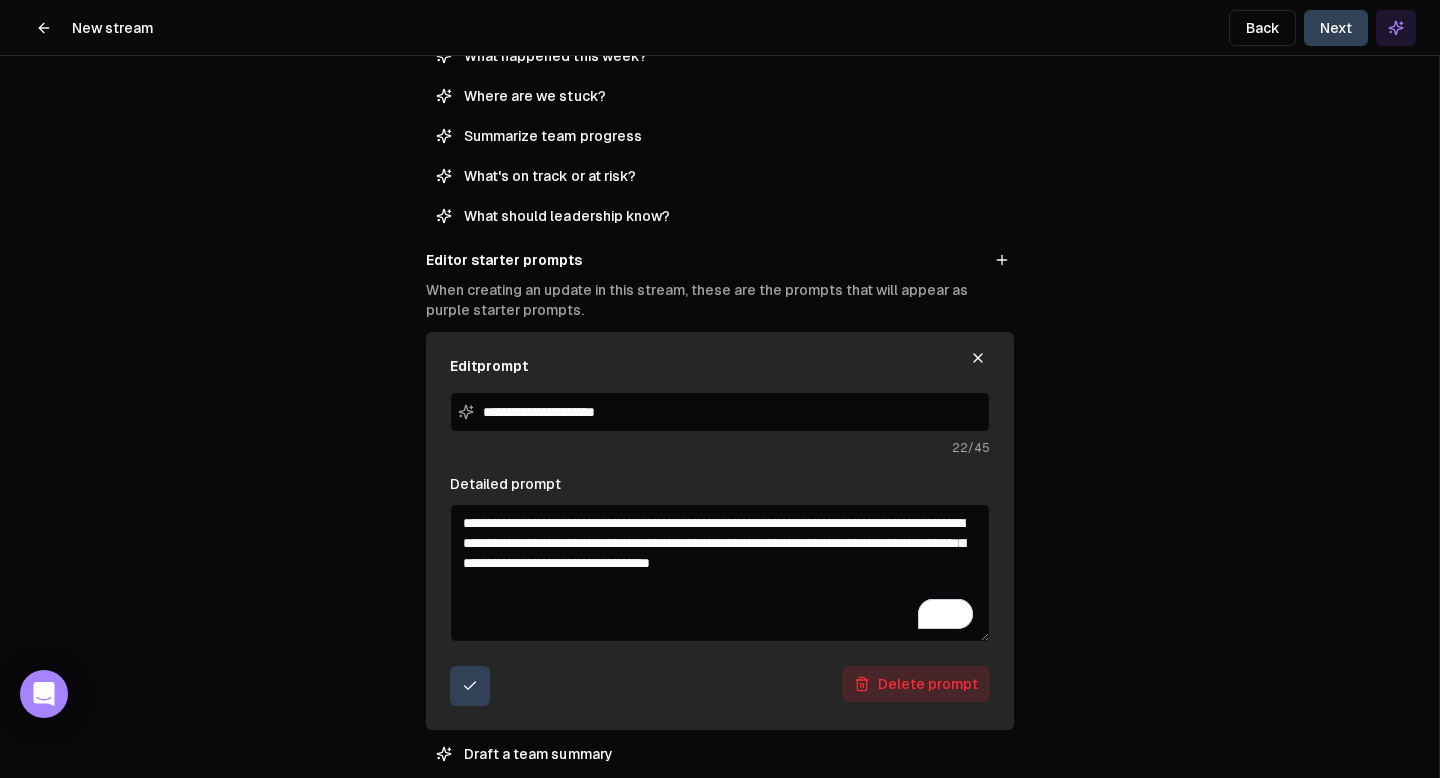 click on "**********" at bounding box center (720, 573) 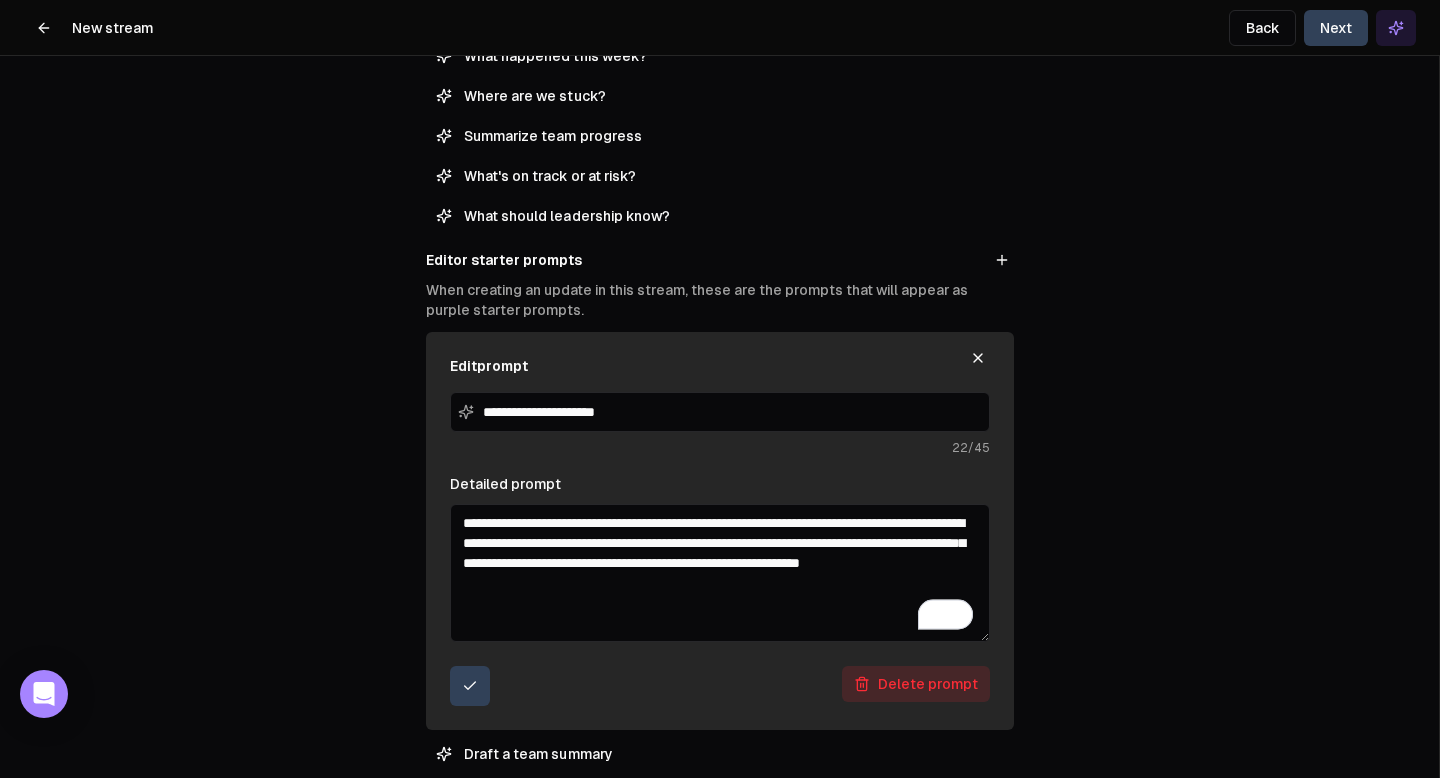 type on "**********" 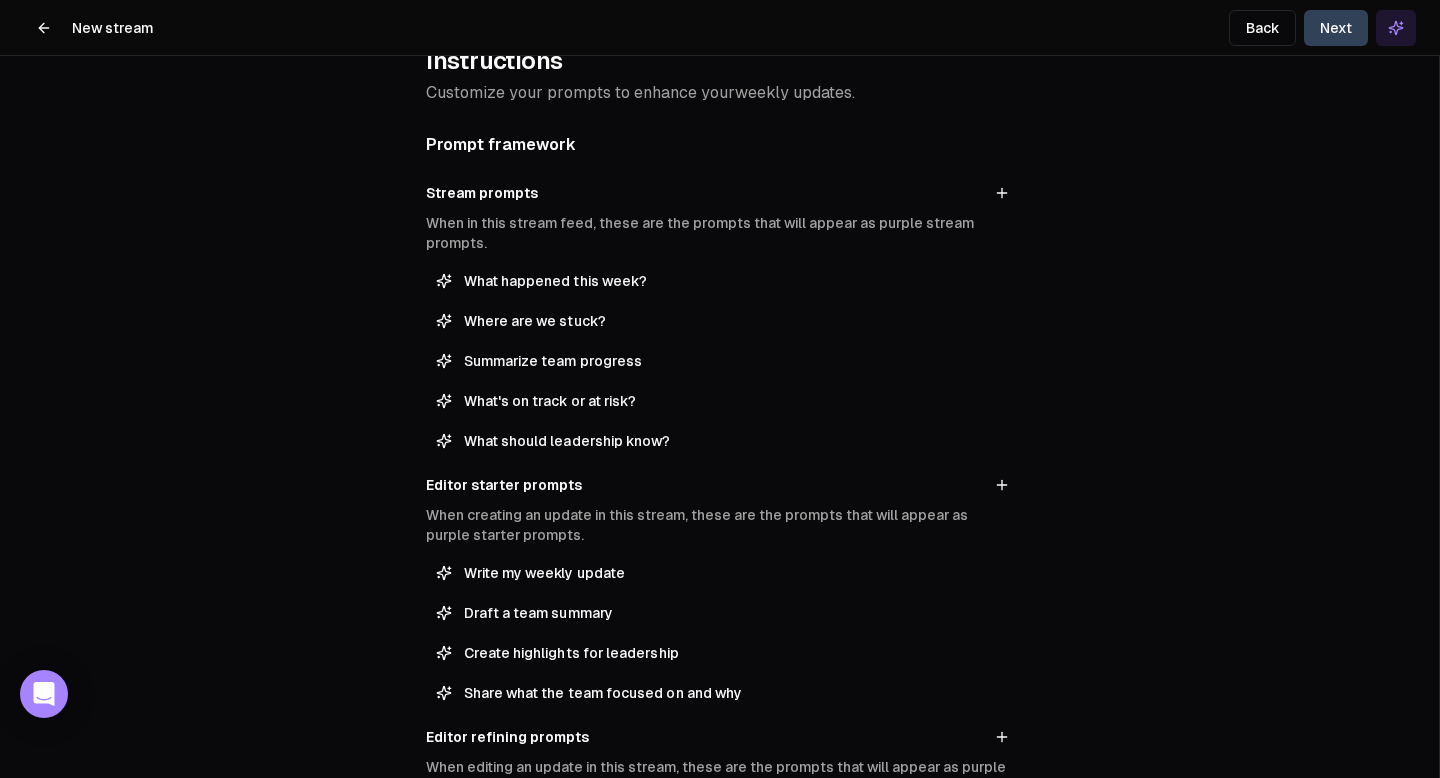 scroll, scrollTop: 0, scrollLeft: 0, axis: both 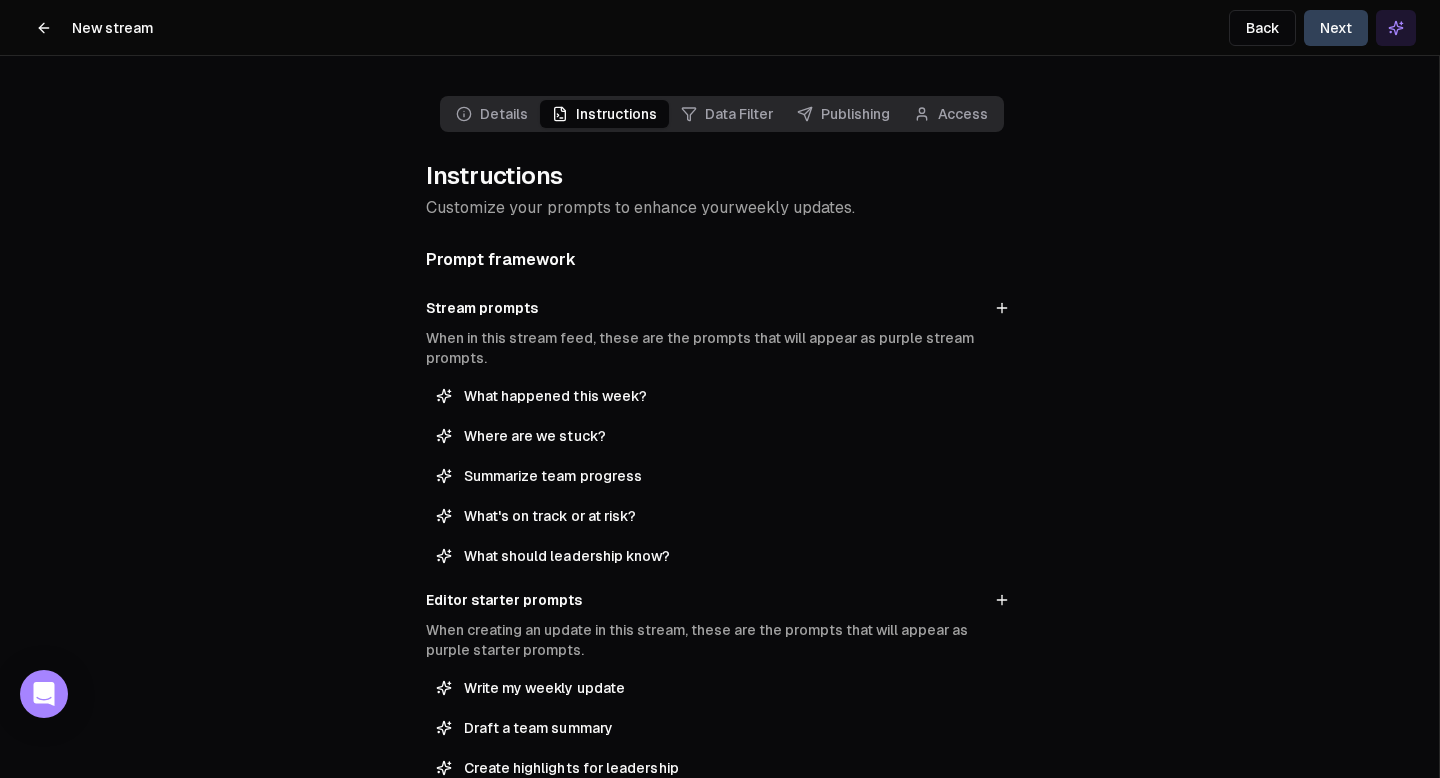 click on "Next" at bounding box center (1336, 28) 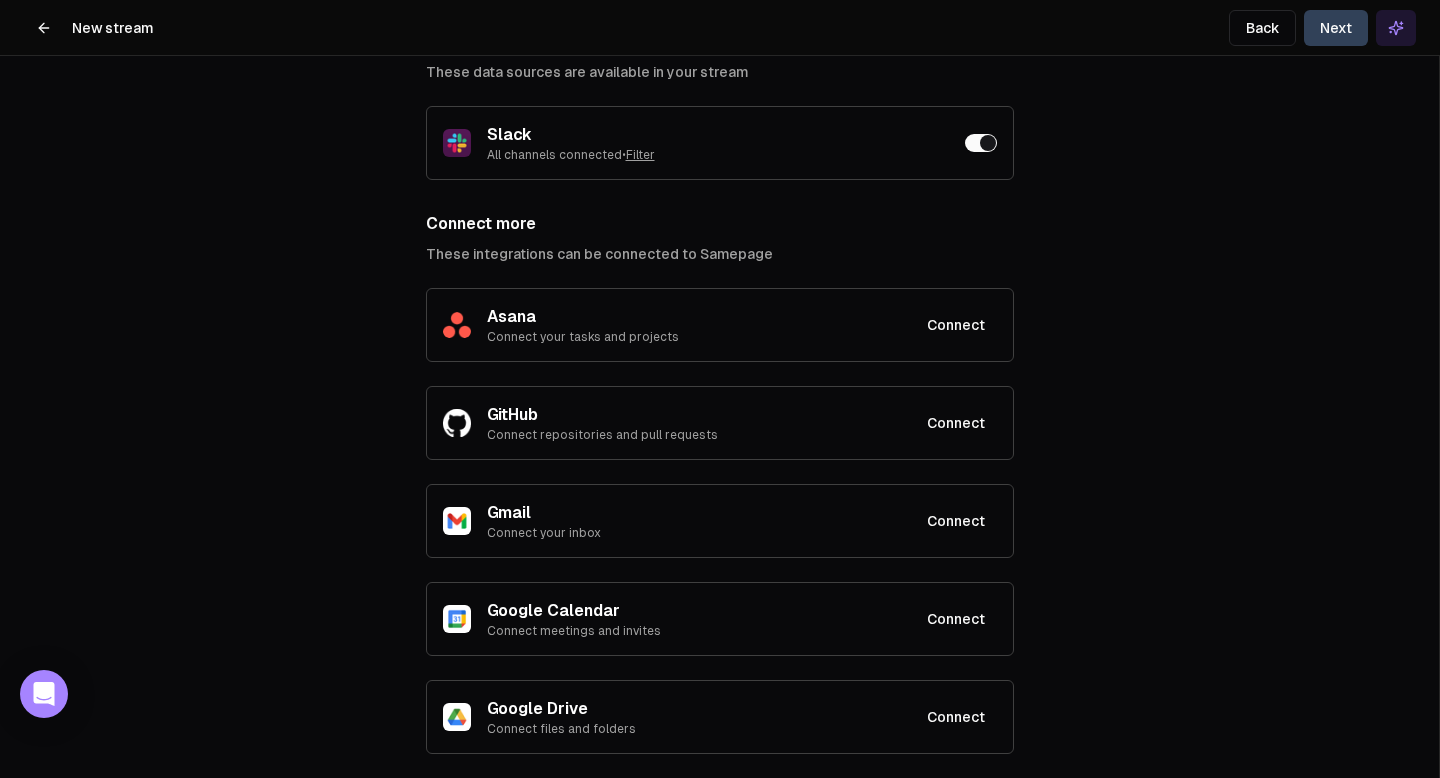 scroll, scrollTop: 0, scrollLeft: 0, axis: both 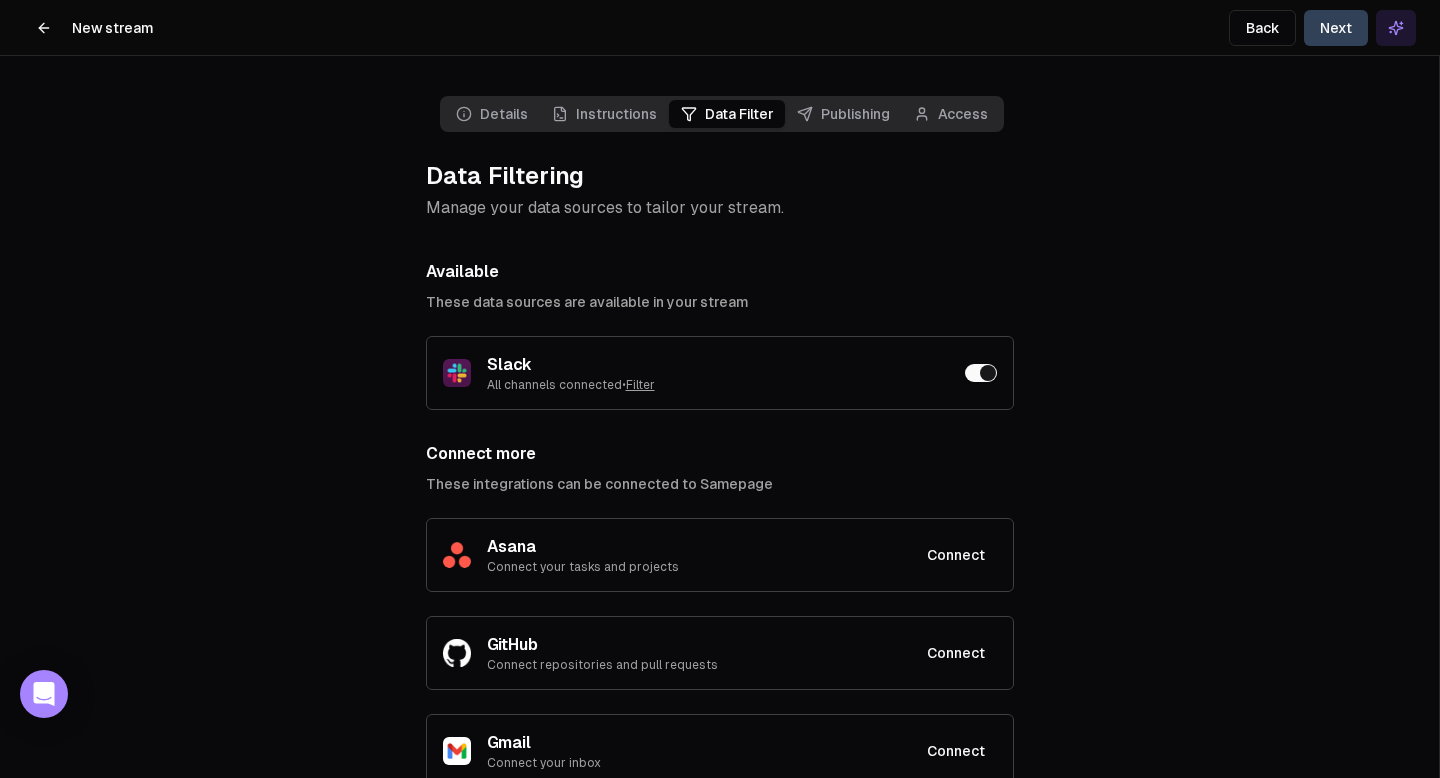 click on "Next" at bounding box center (1336, 28) 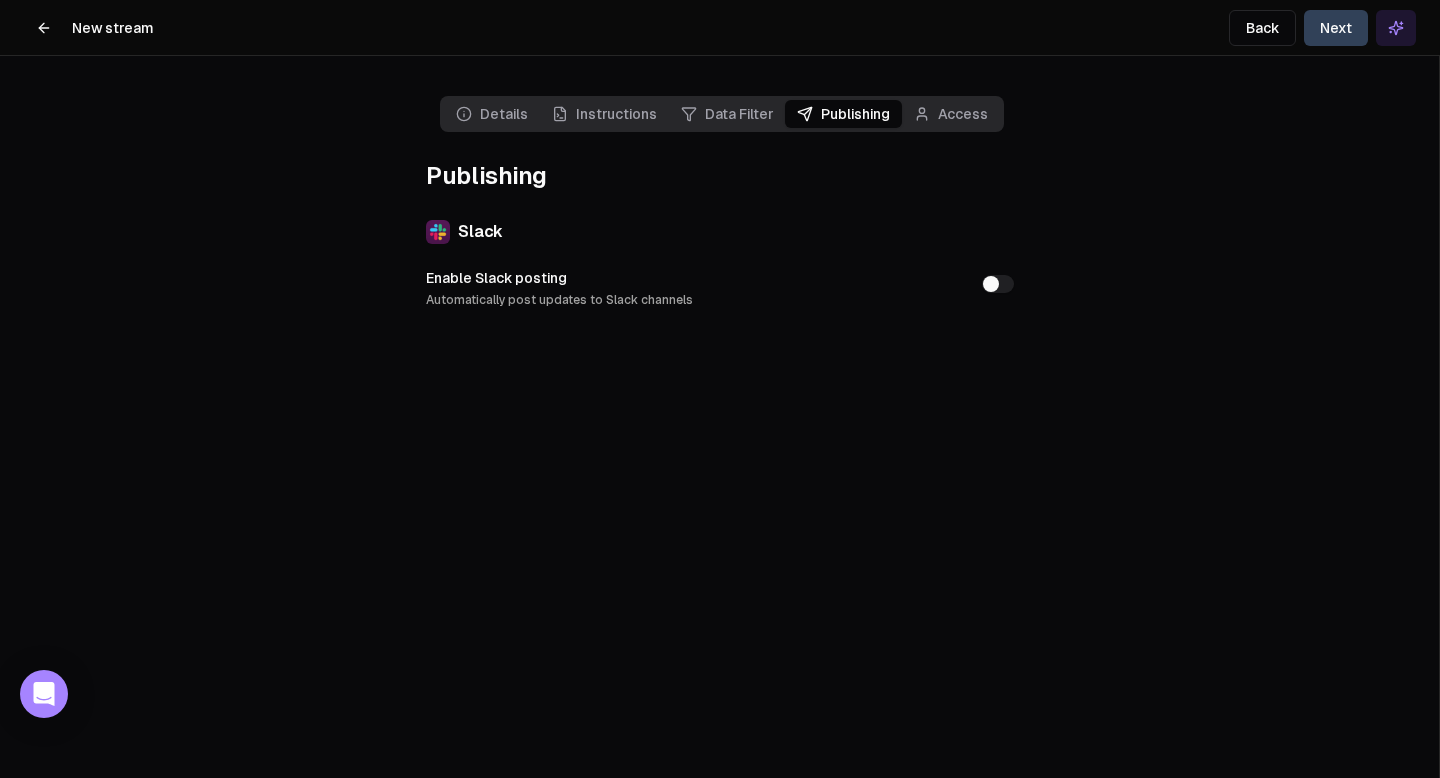 click on "Enable Slack posting Automatically post updates to Slack channels" at bounding box center [998, 284] 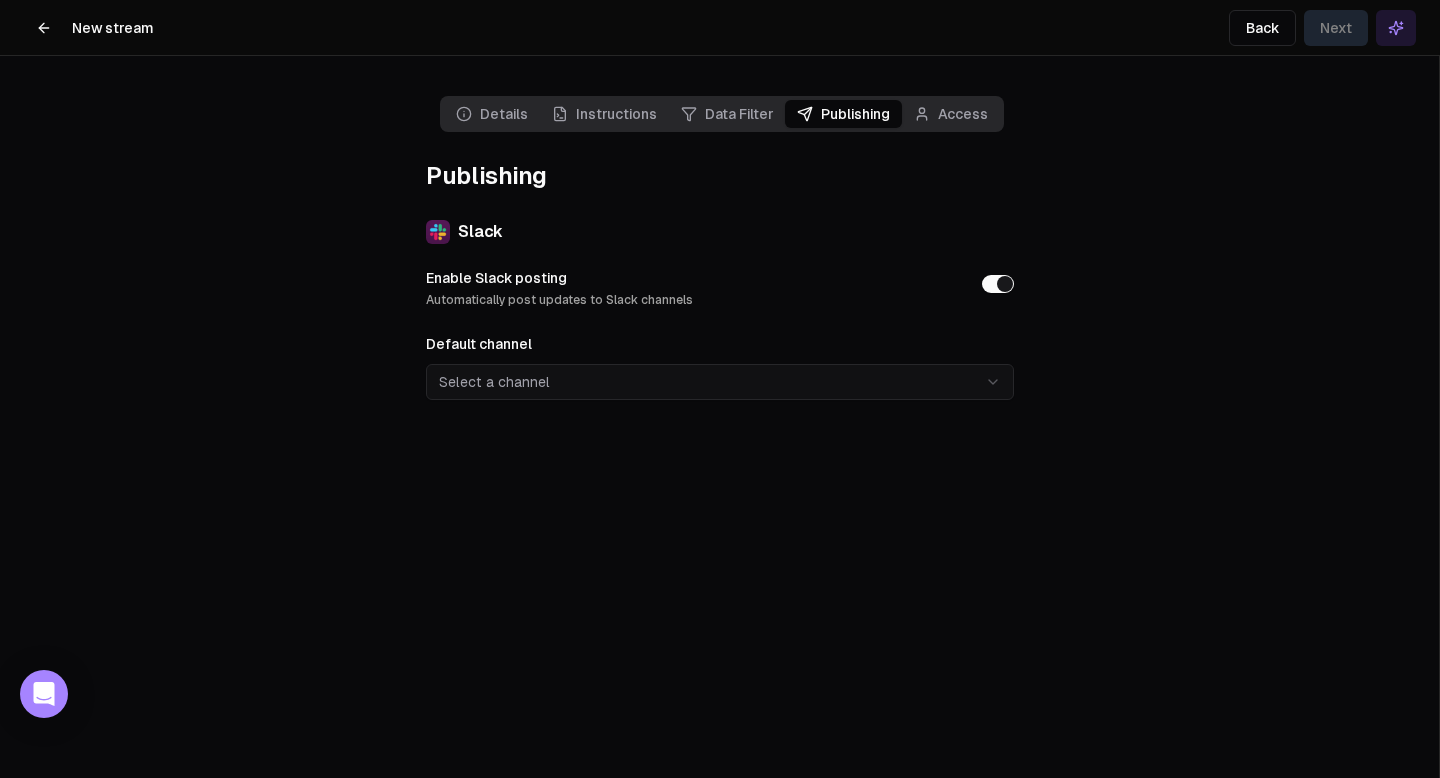 click on "Enable Slack posting Automatically post updates to Slack channels" at bounding box center (998, 284) 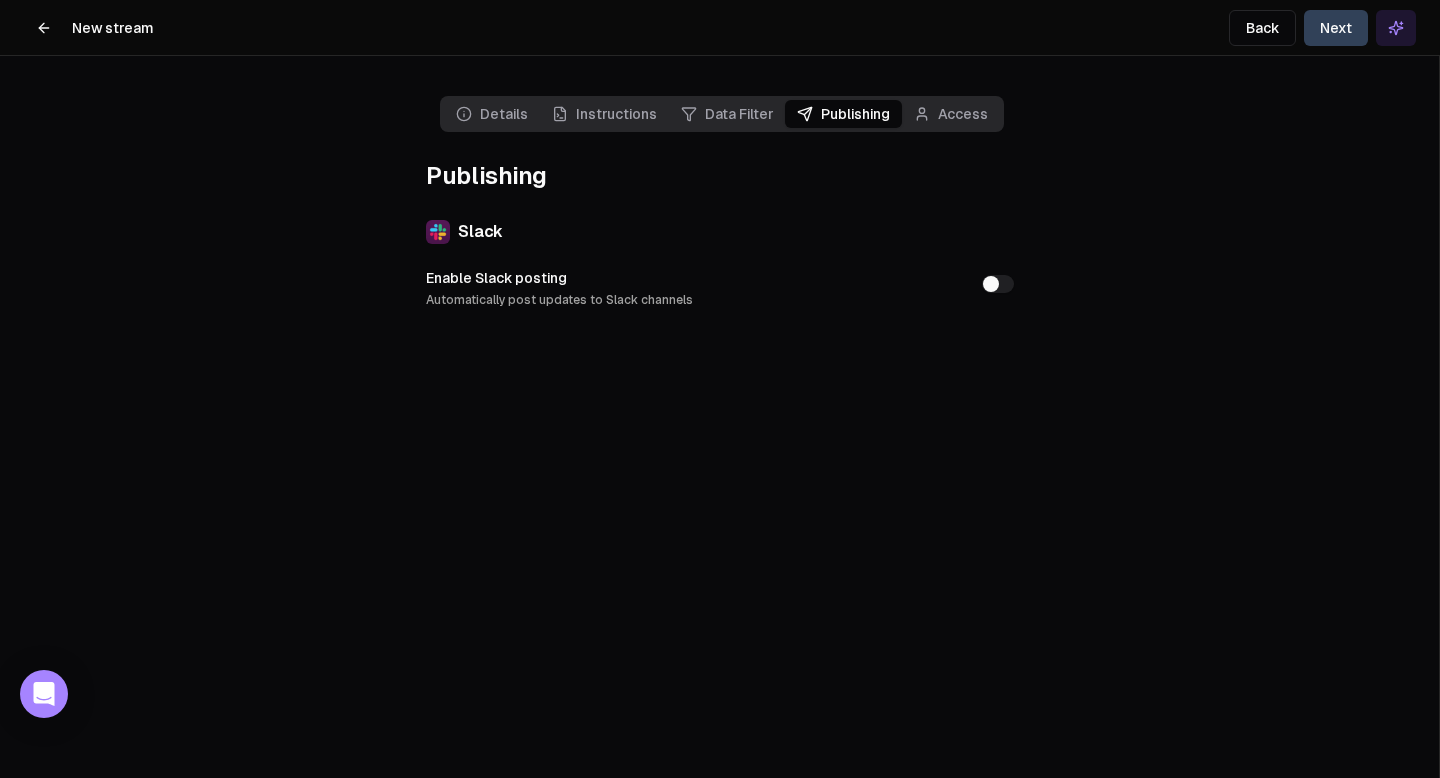 click on "Next" at bounding box center [1336, 28] 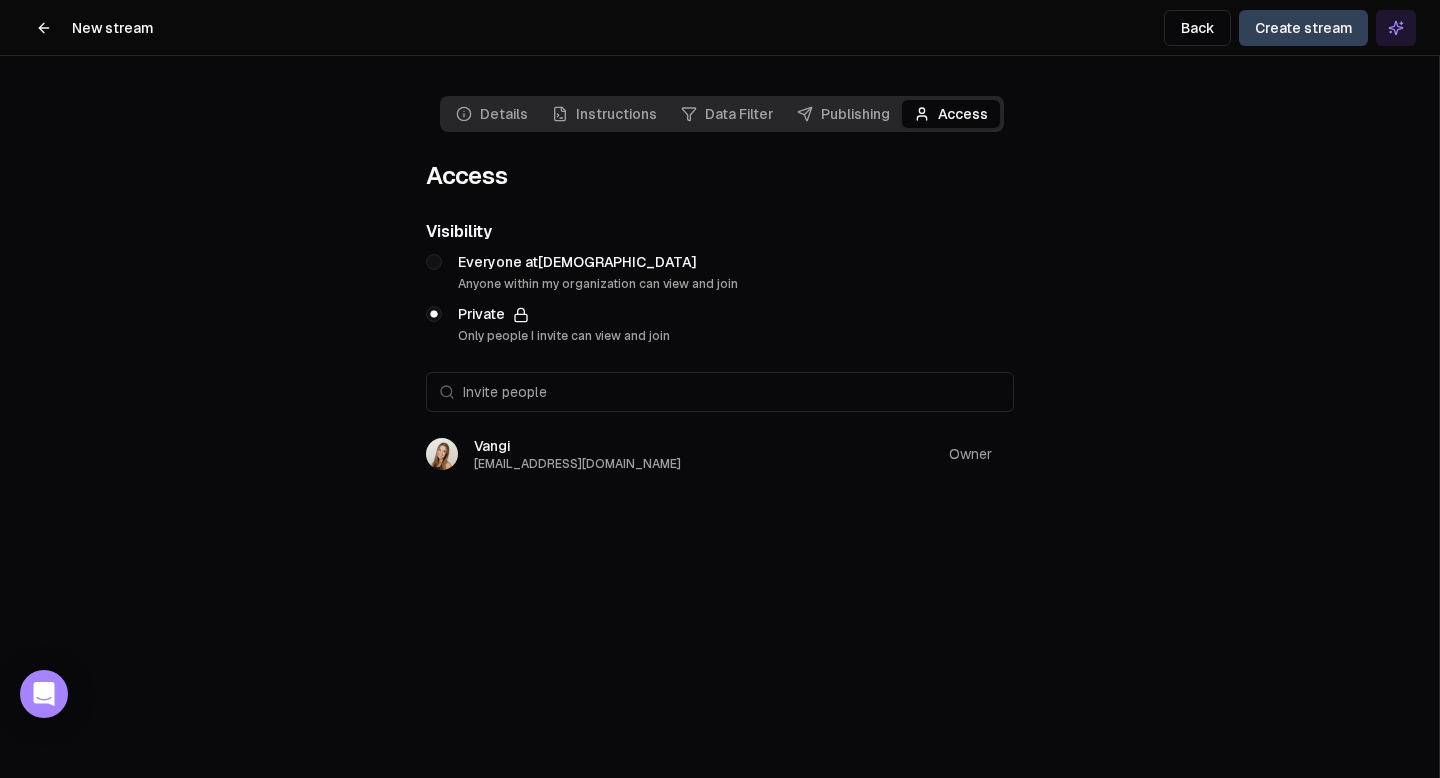click on "Create stream" at bounding box center (1303, 28) 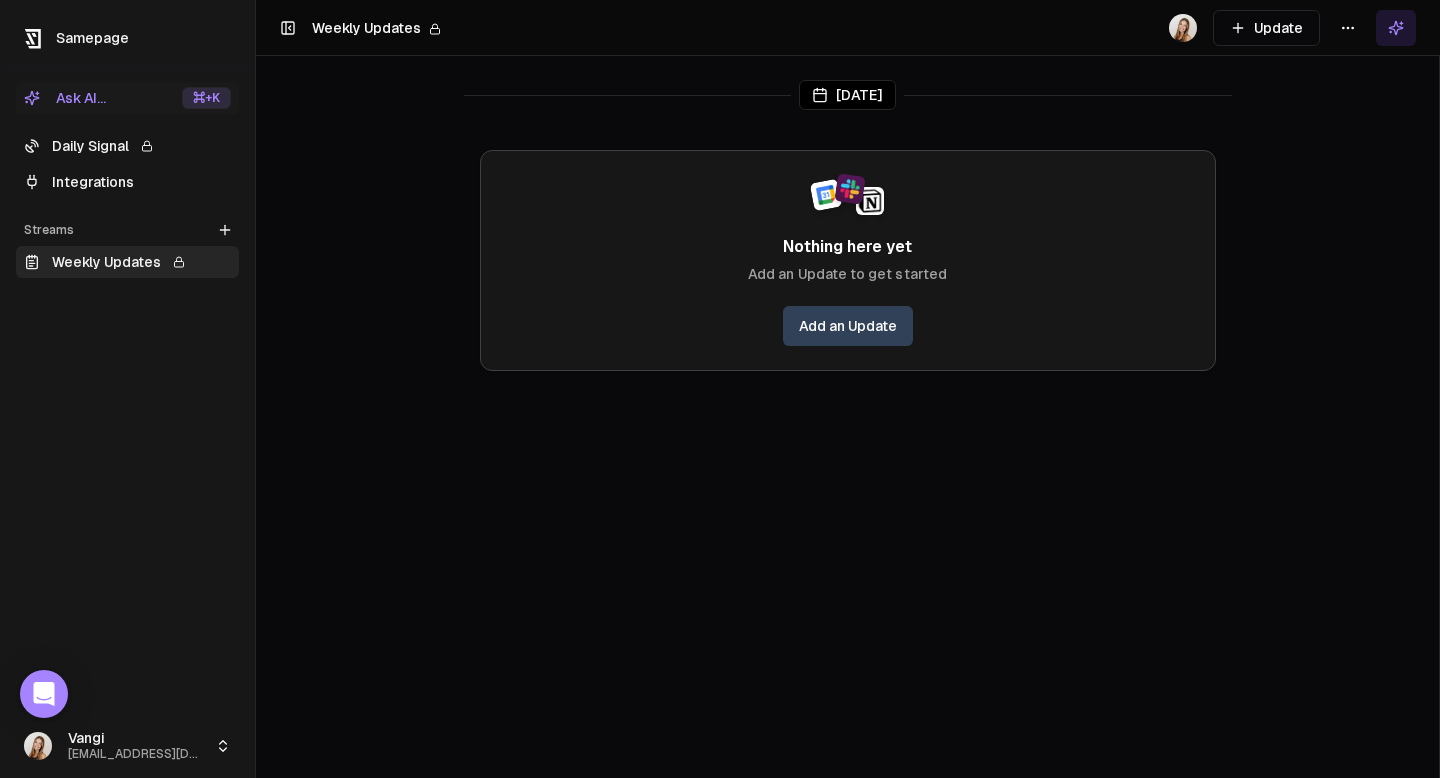 click on "Daily Signal" at bounding box center (127, 146) 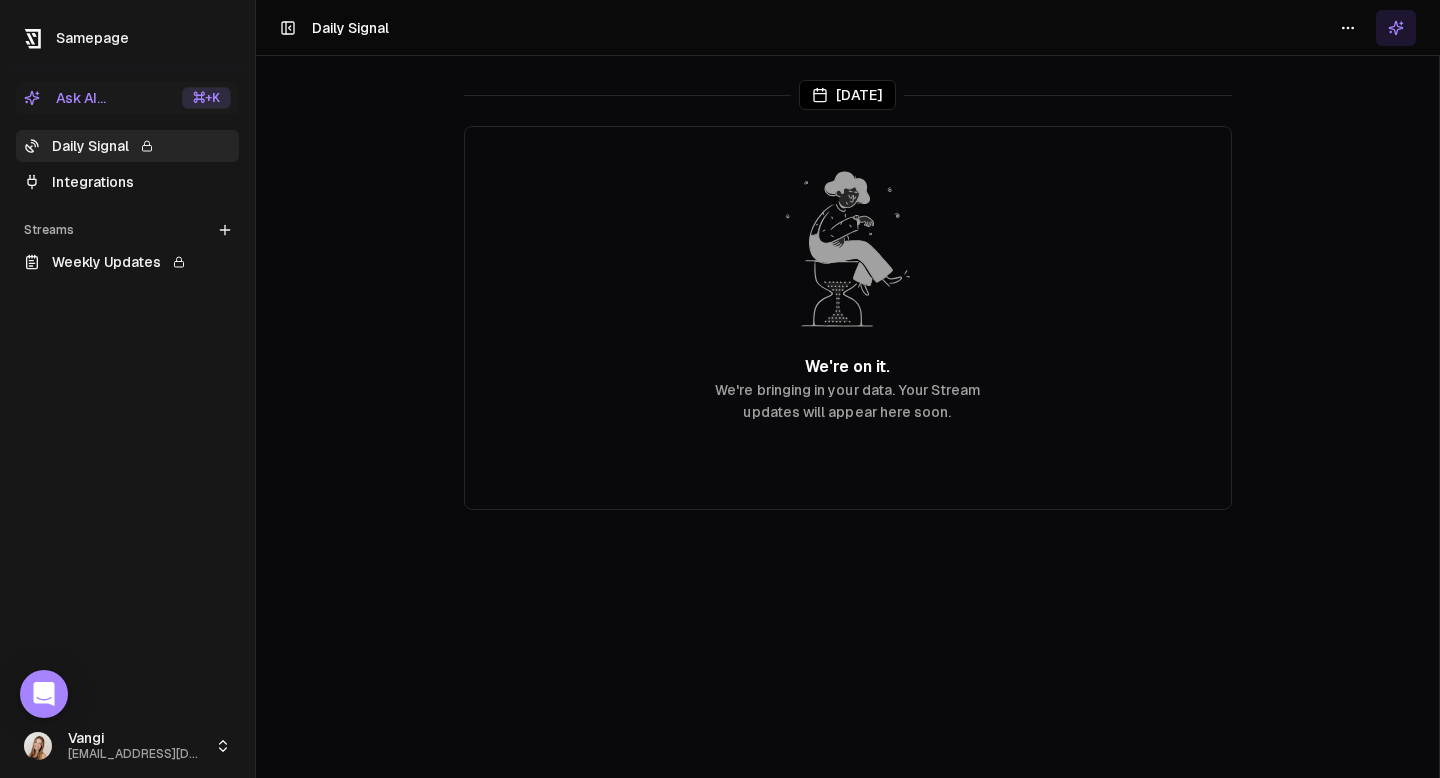 click on "Integrations" at bounding box center [127, 182] 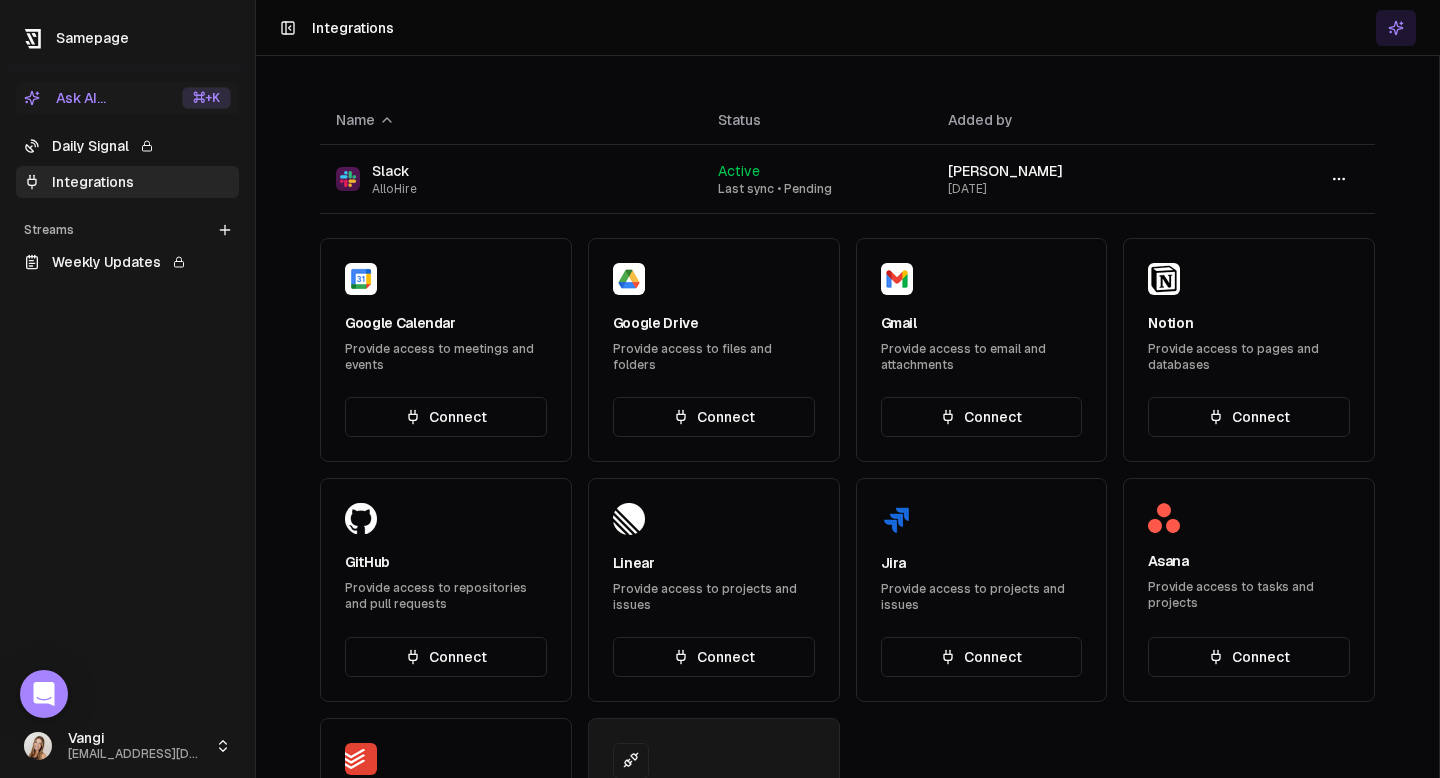 click on "Daily Signal" at bounding box center (127, 146) 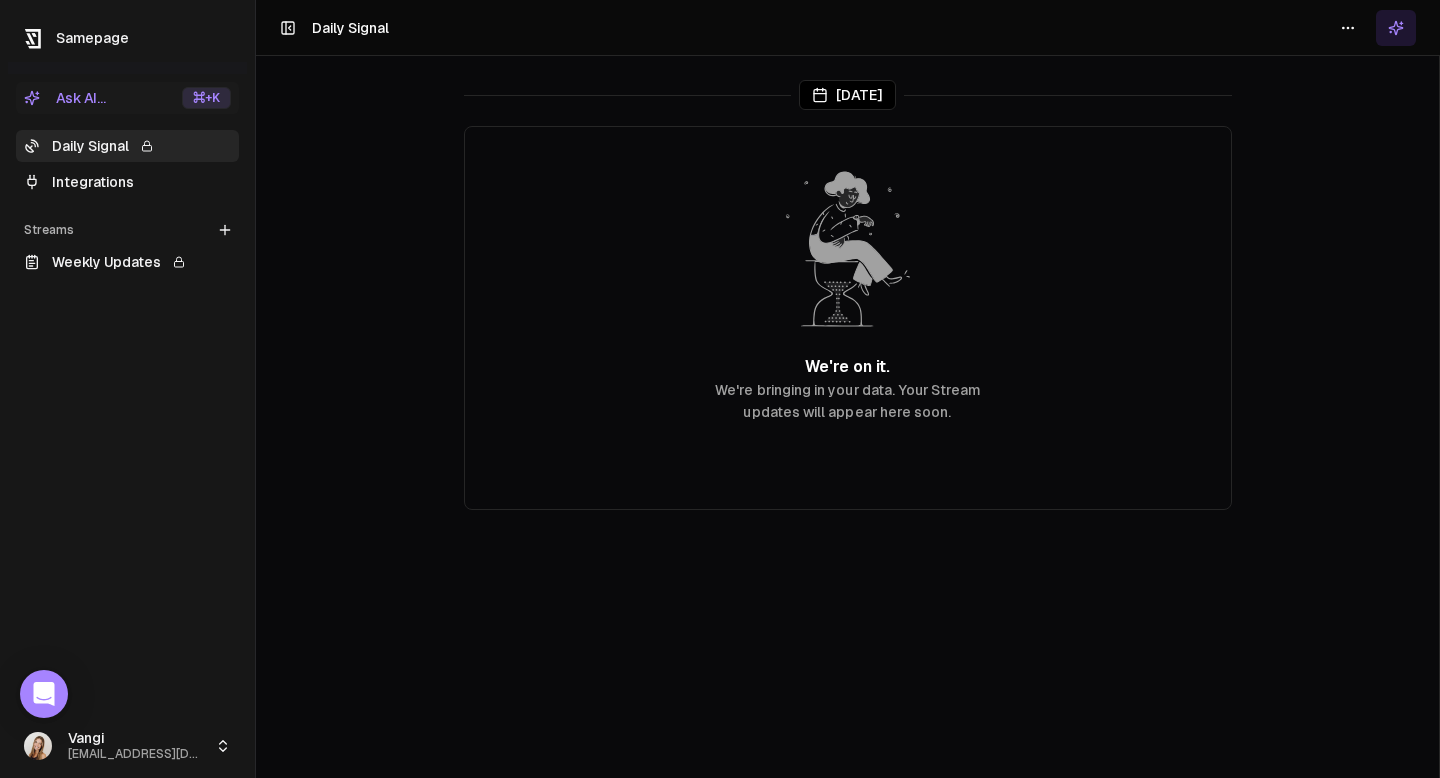 click on "Weekly Updates" at bounding box center (127, 262) 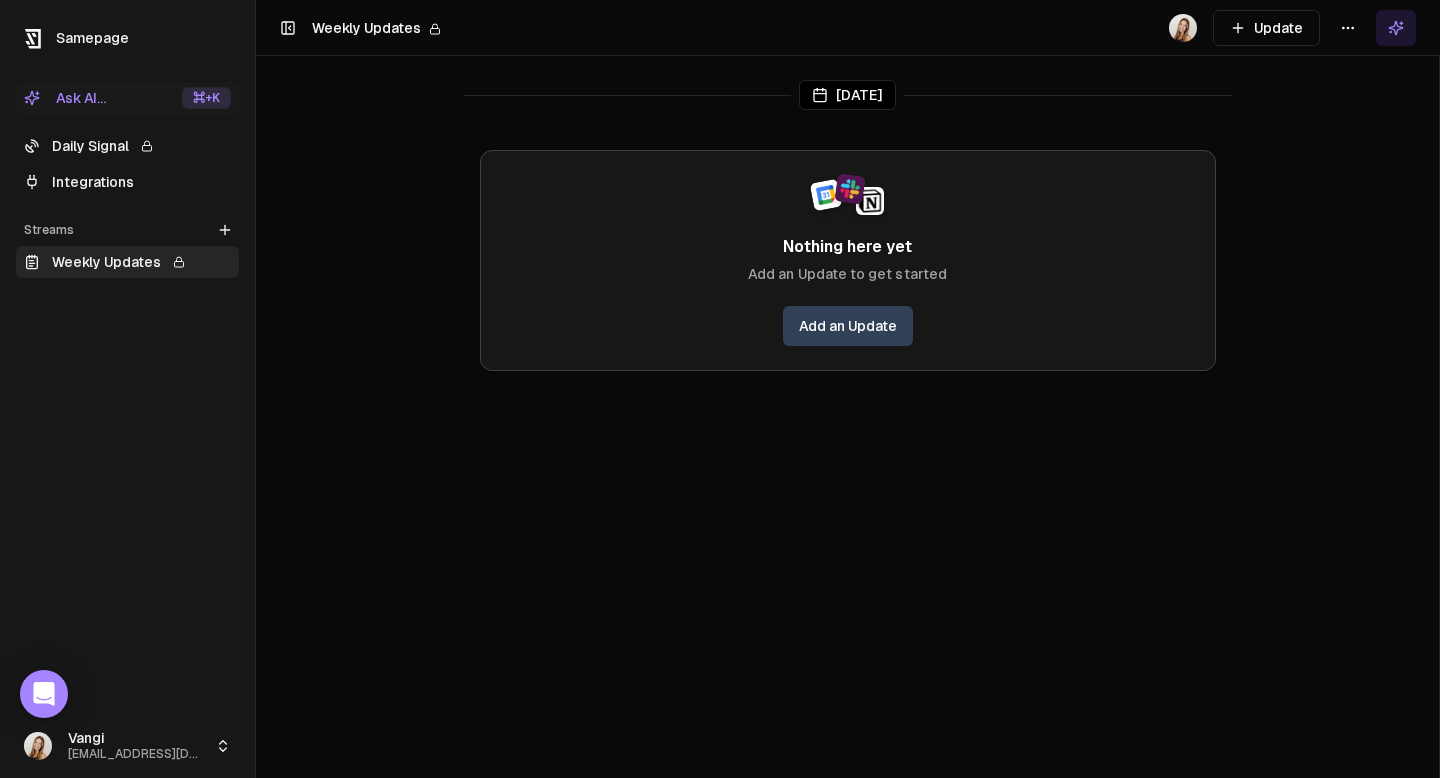 click on "Add an Update" at bounding box center [848, 326] 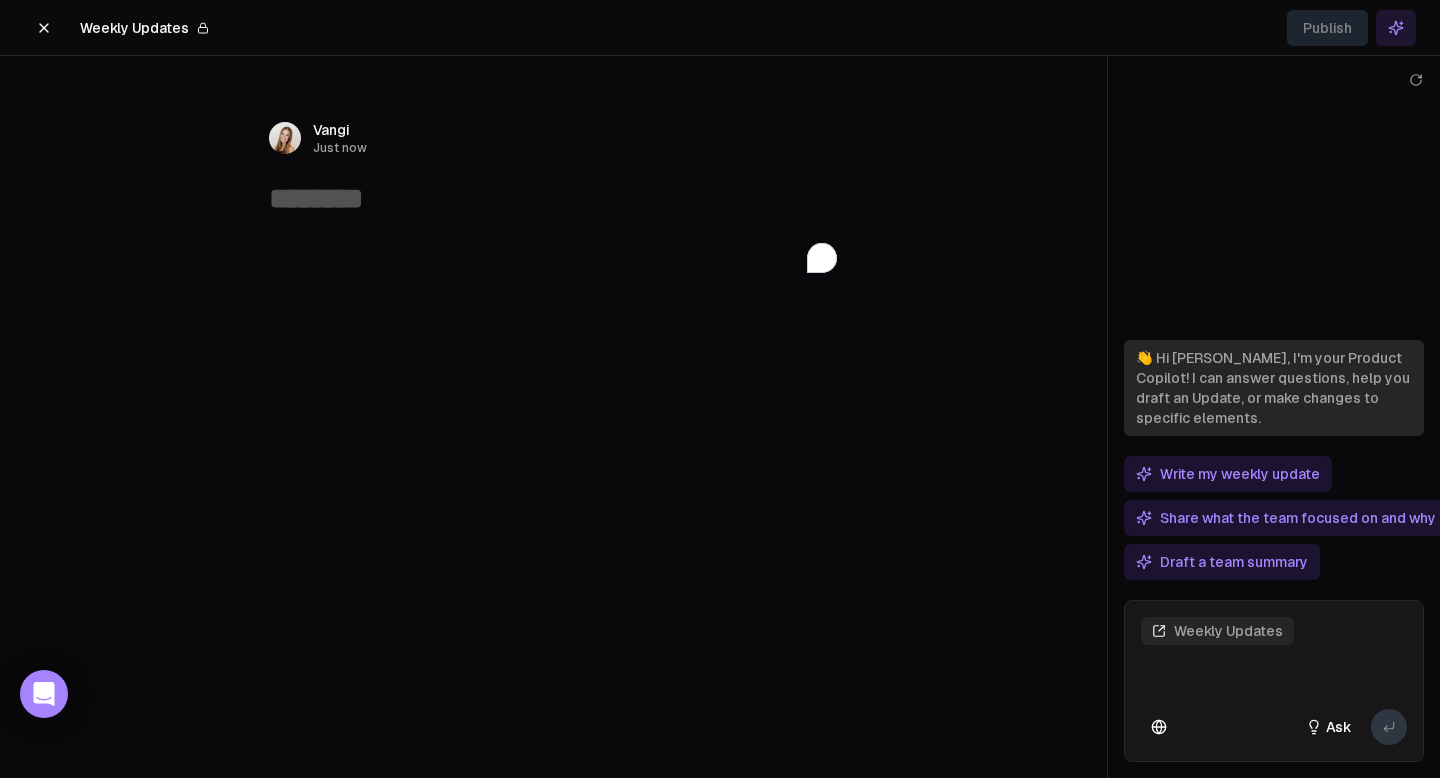click on "﻿" at bounding box center [553, 393] 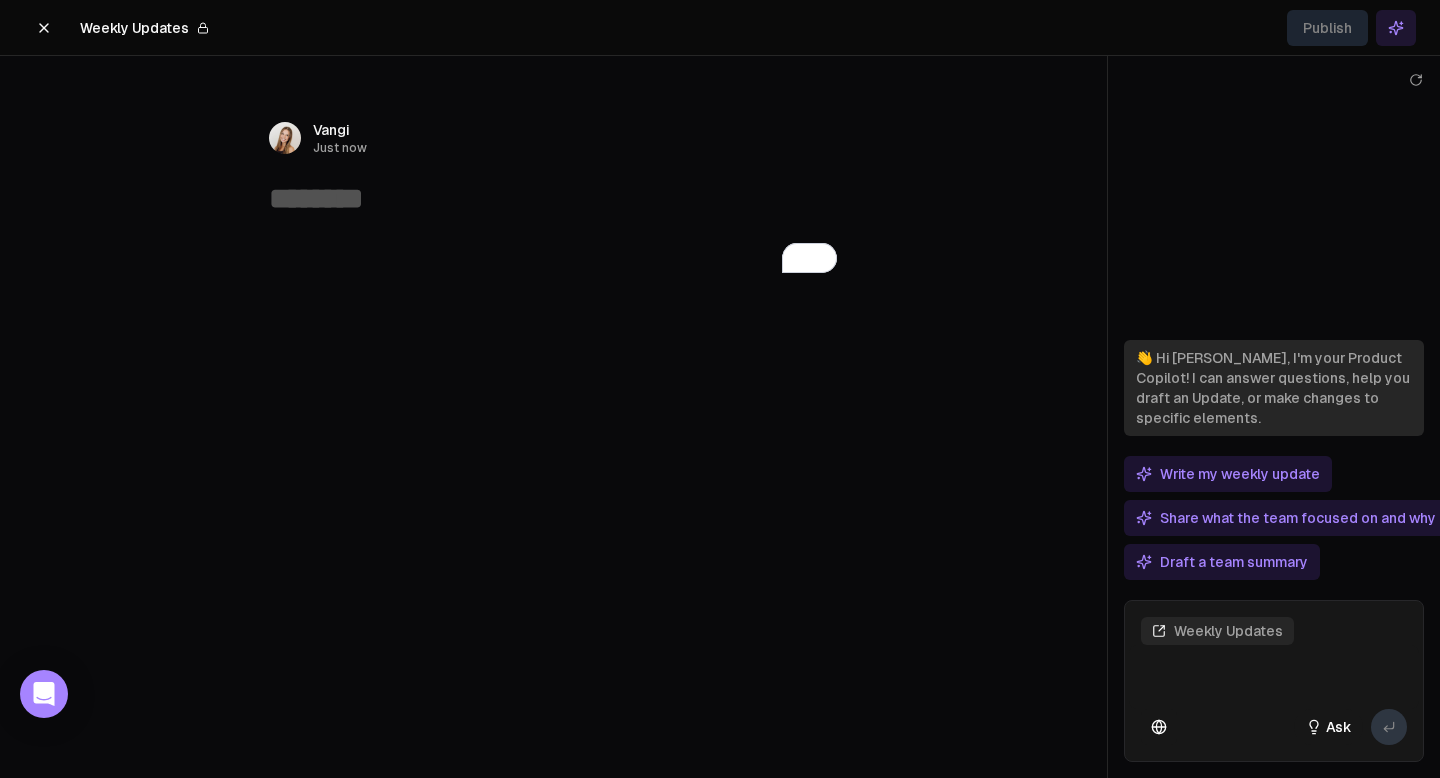 click at bounding box center (553, 199) 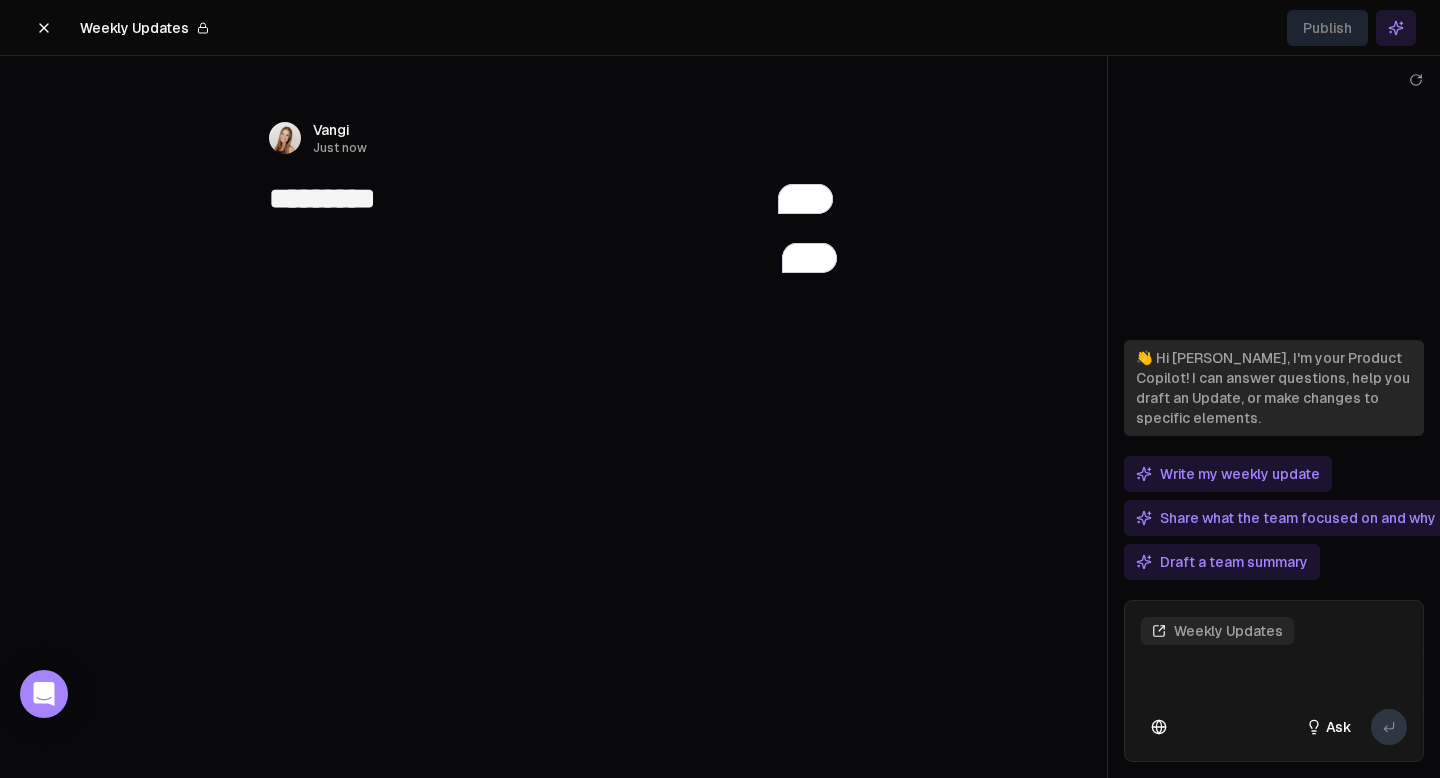 type on "*********" 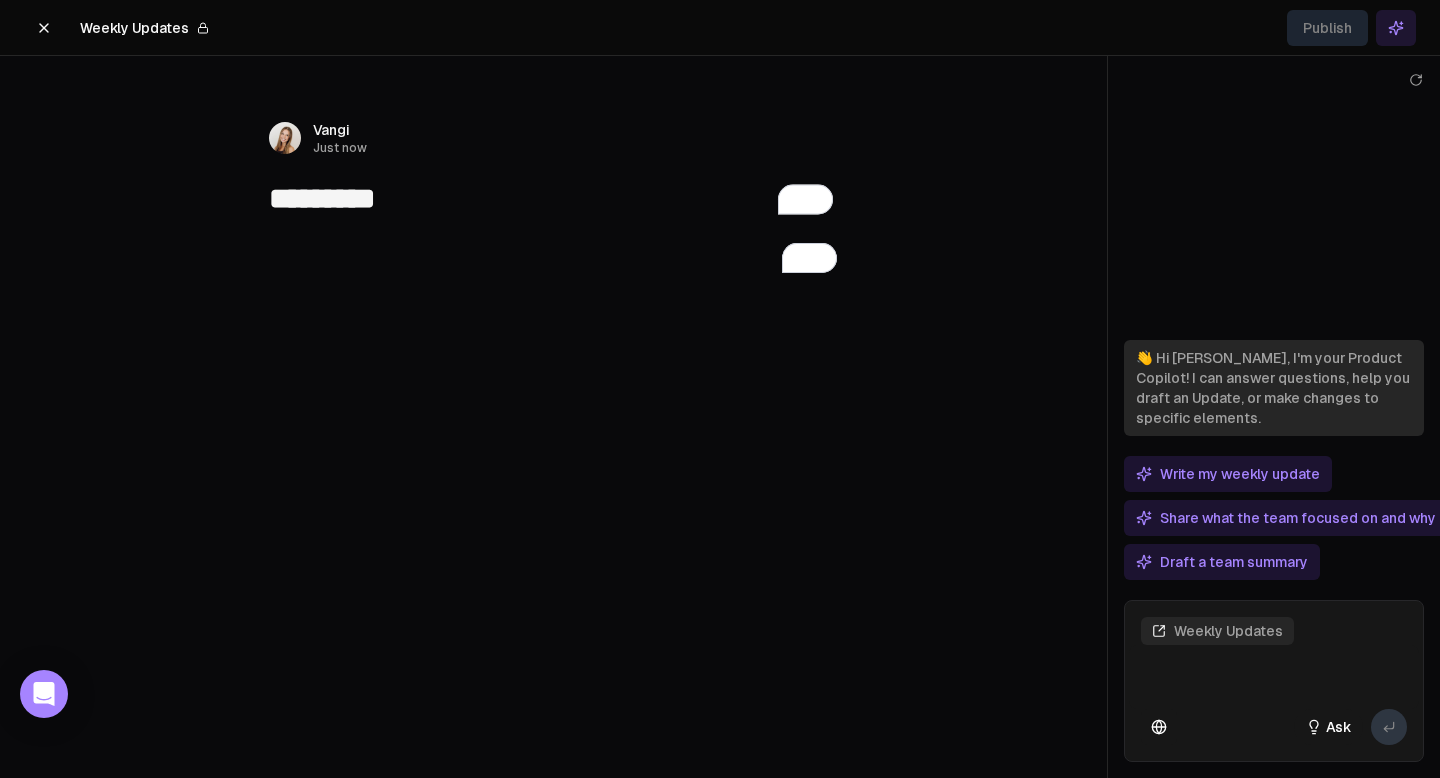 click on "*********" at bounding box center [553, 199] 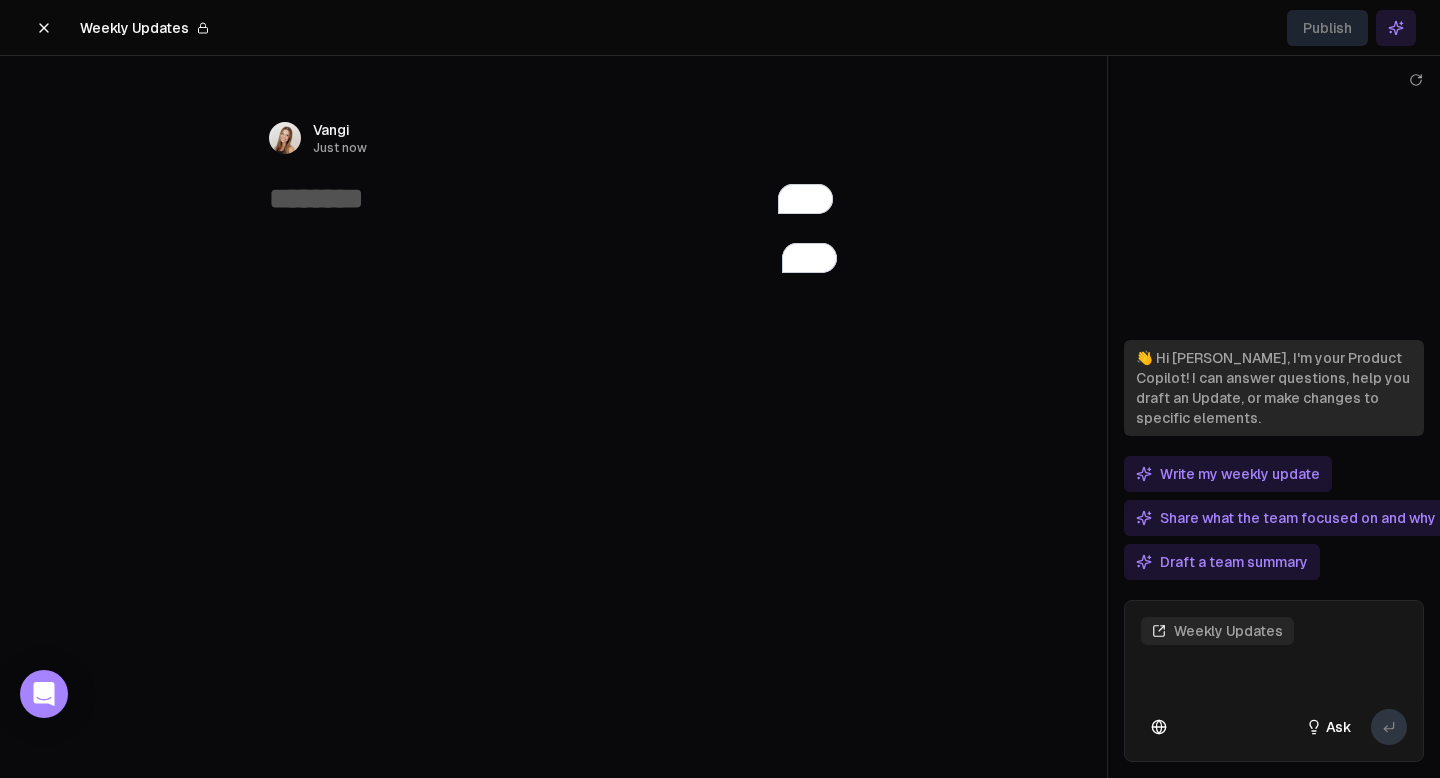click on "Write my weekly update" at bounding box center (1228, 474) 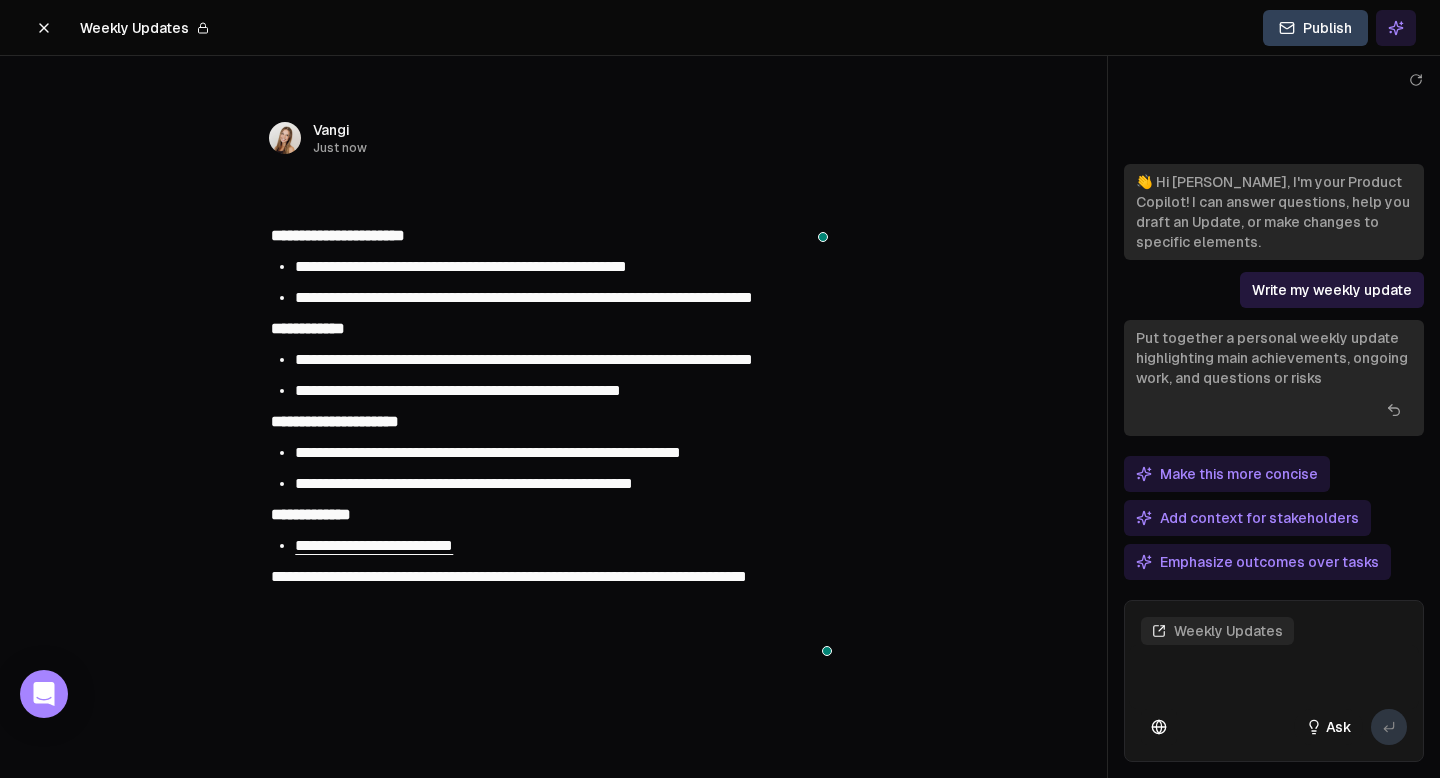 type on "**********" 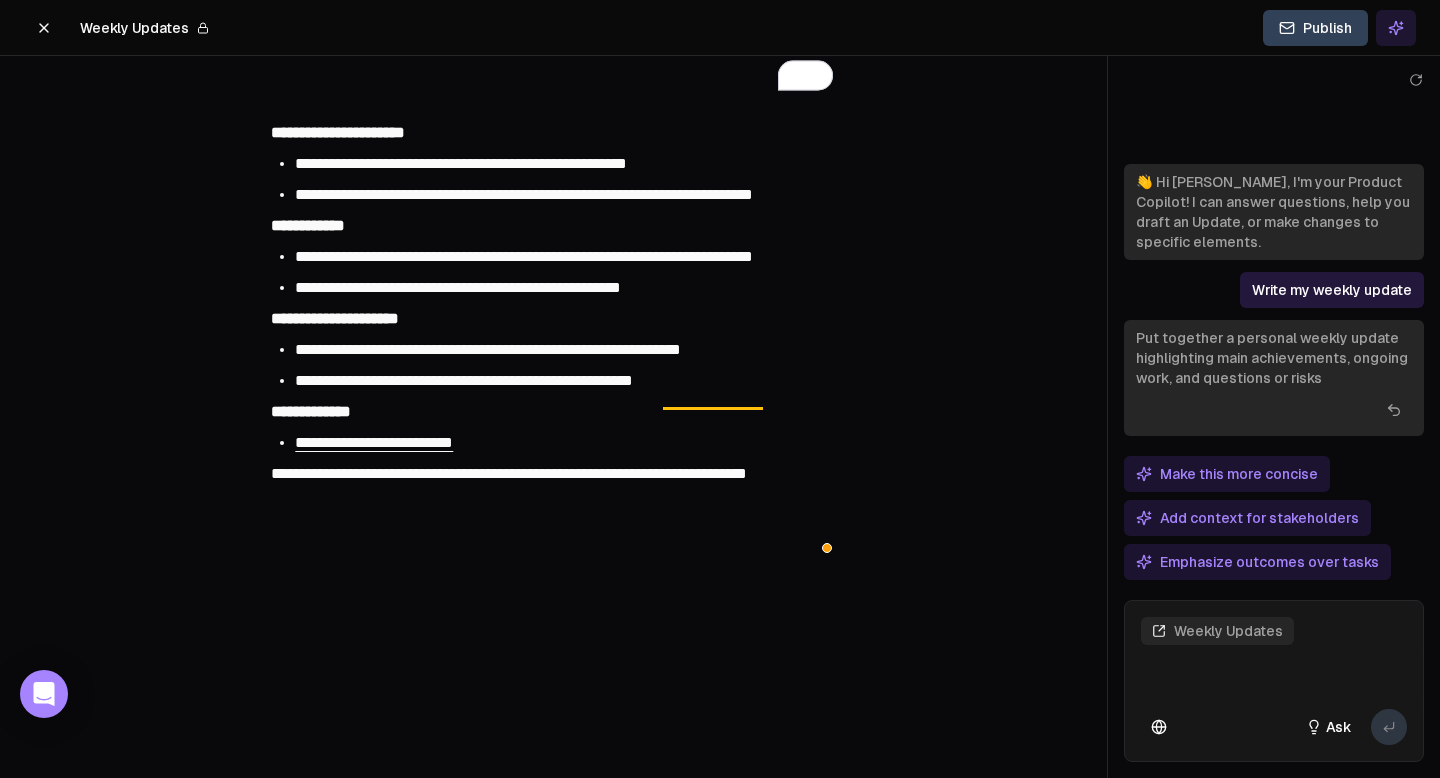 scroll, scrollTop: 170, scrollLeft: 0, axis: vertical 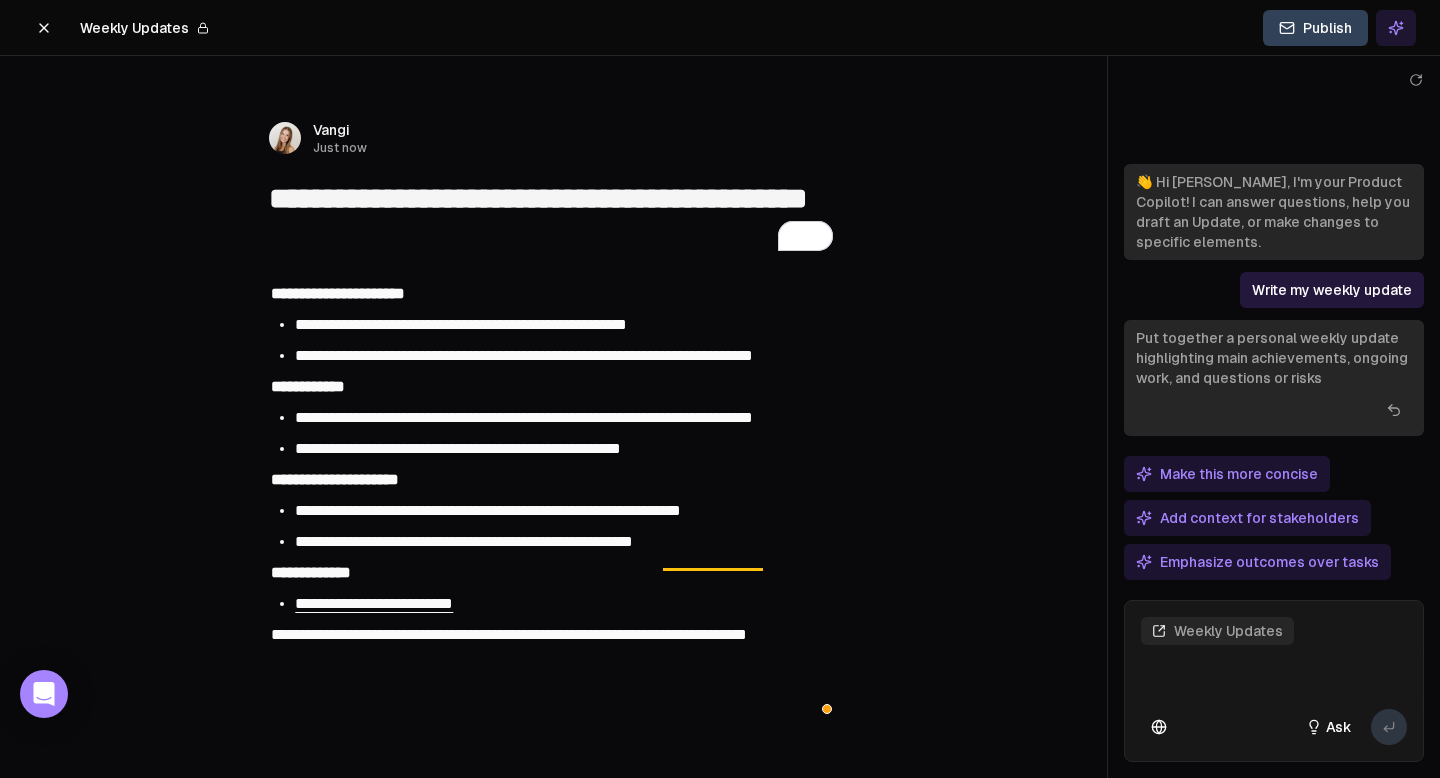 click on "Put together a personal weekly update highlighting main achievements, ongoing work, and questions or risks" at bounding box center [1274, 358] 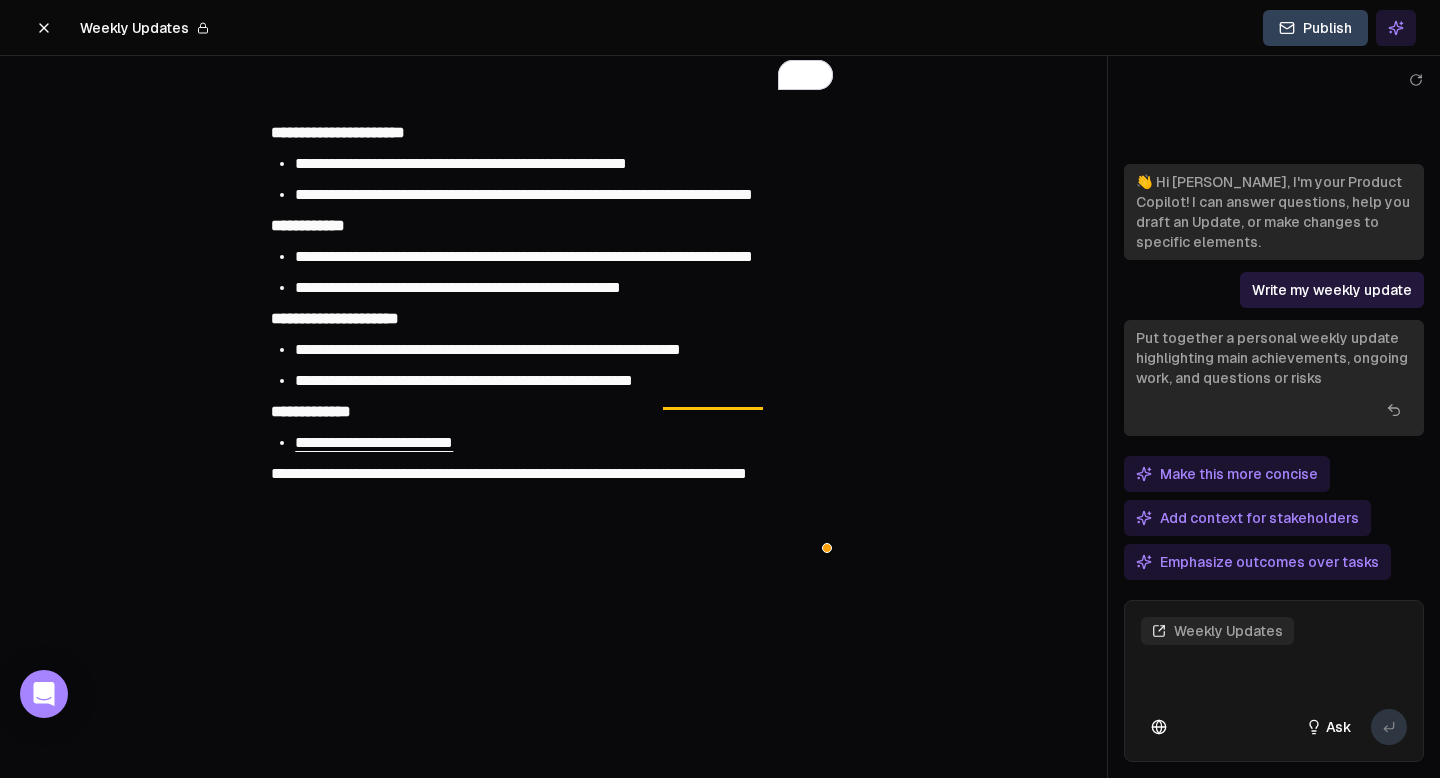 scroll, scrollTop: 0, scrollLeft: 0, axis: both 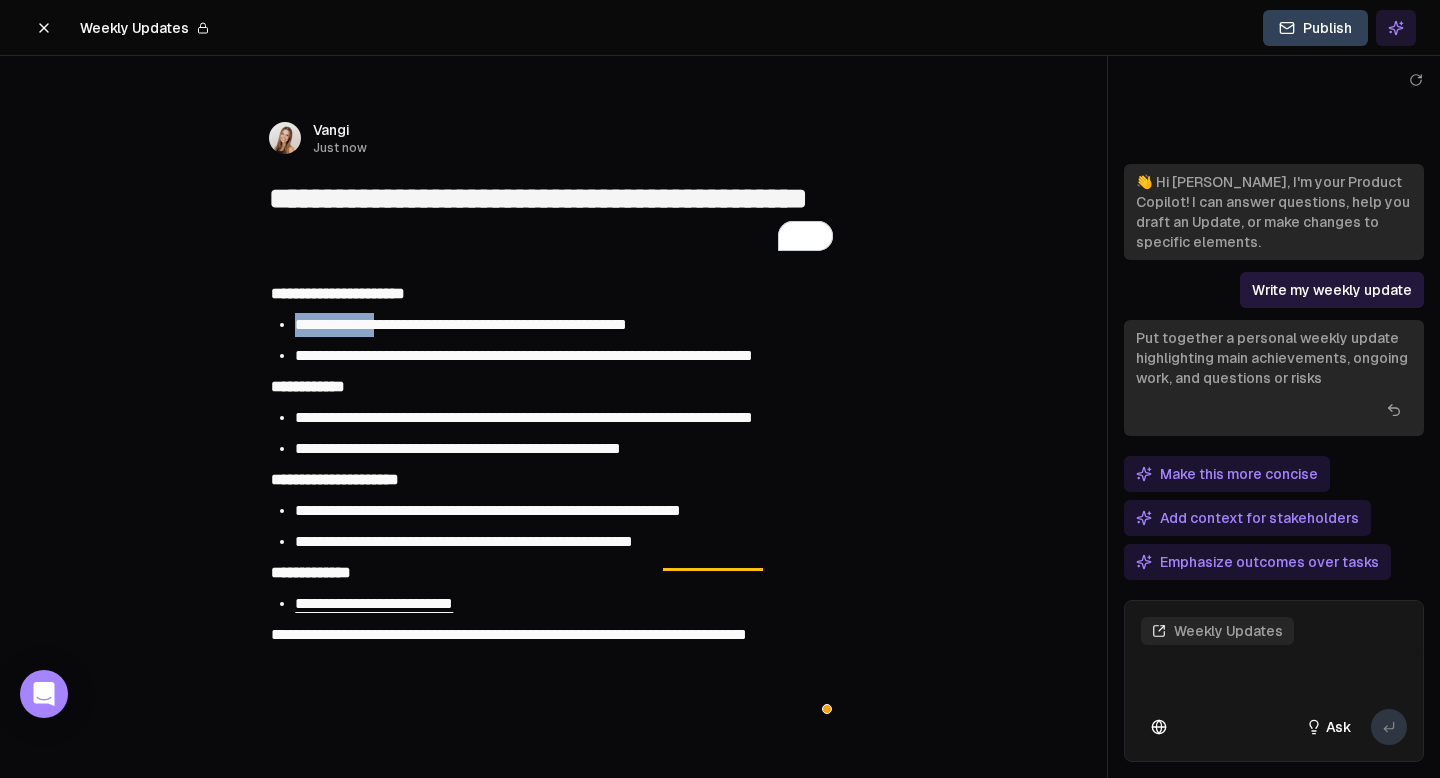 drag, startPoint x: 393, startPoint y: 315, endPoint x: 520, endPoint y: 311, distance: 127.06297 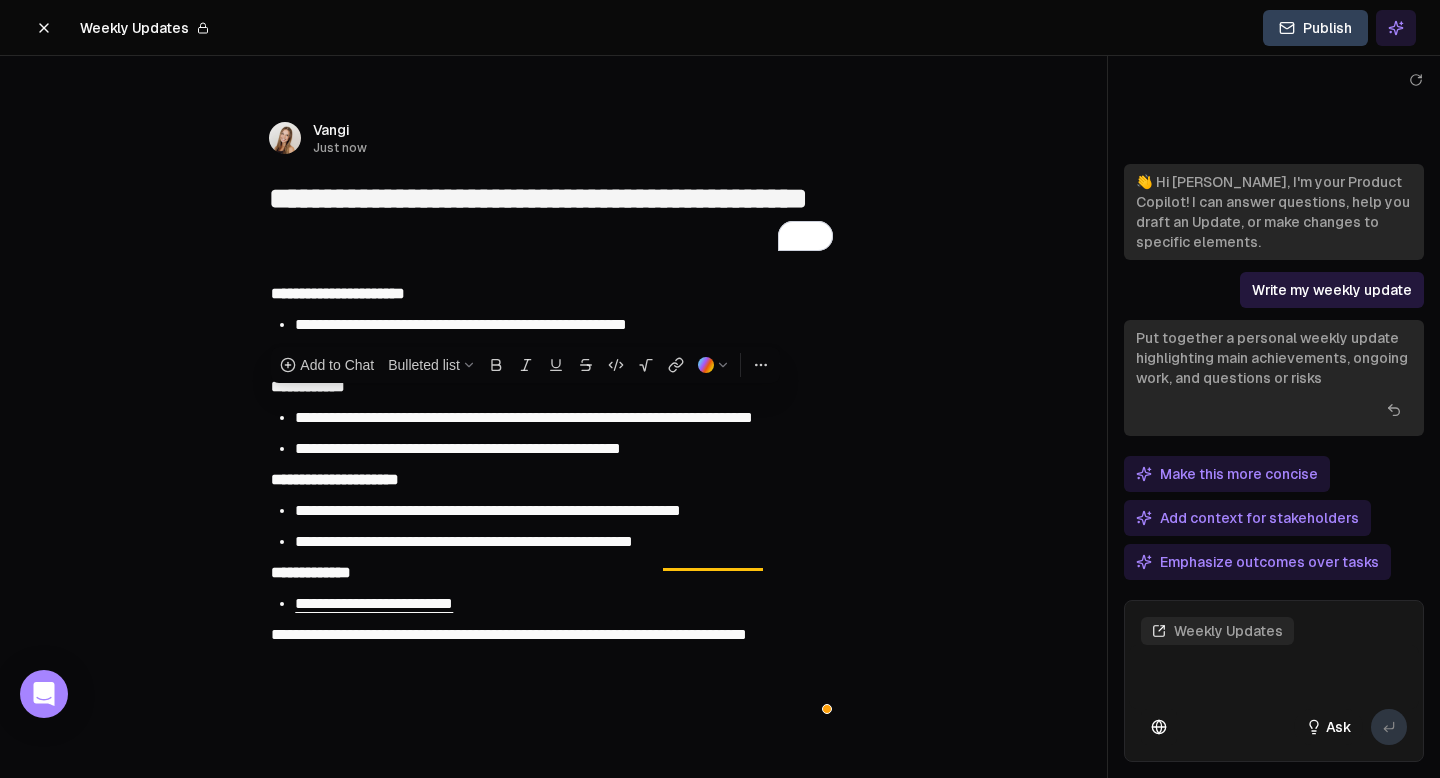 click on "**********" at bounding box center (553, 387) 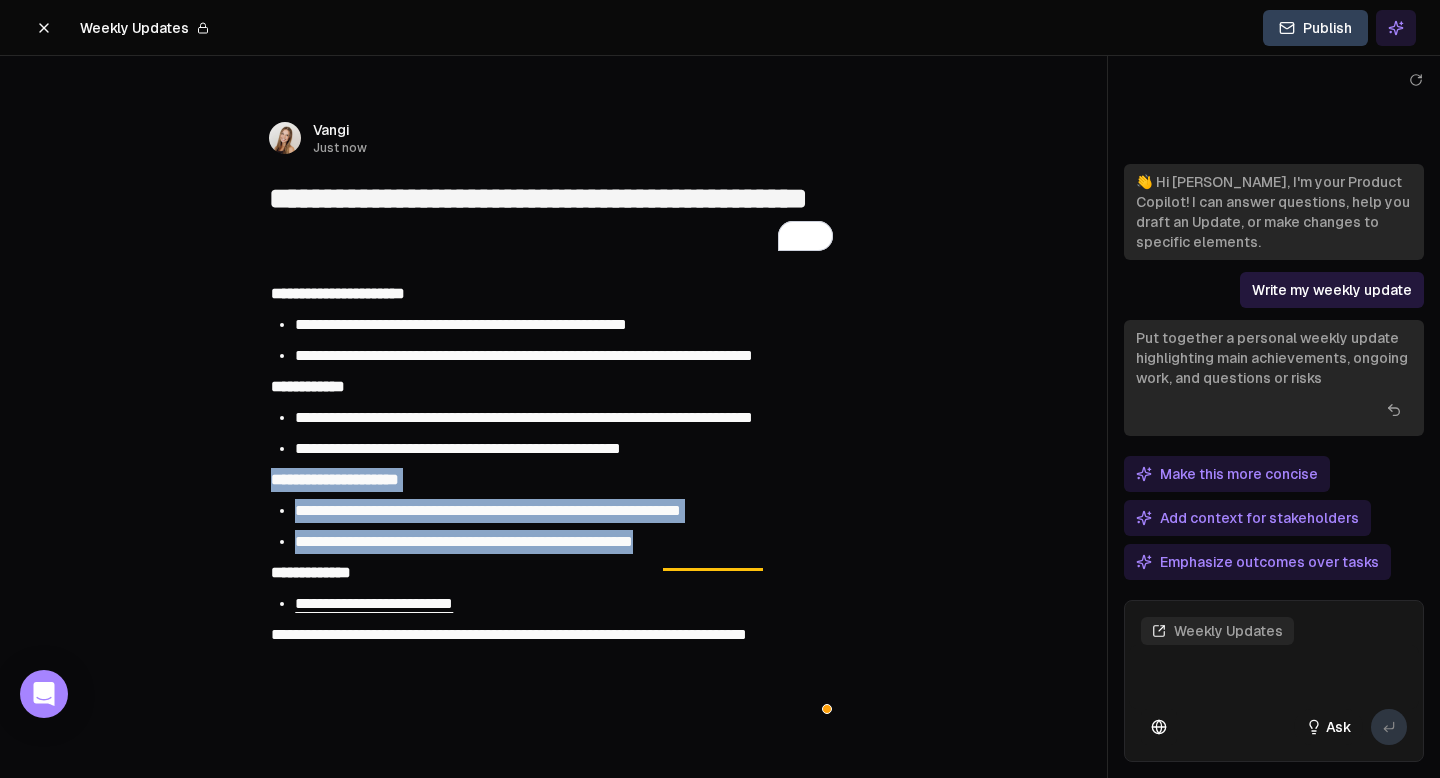 drag, startPoint x: 273, startPoint y: 530, endPoint x: 694, endPoint y: 590, distance: 425.25403 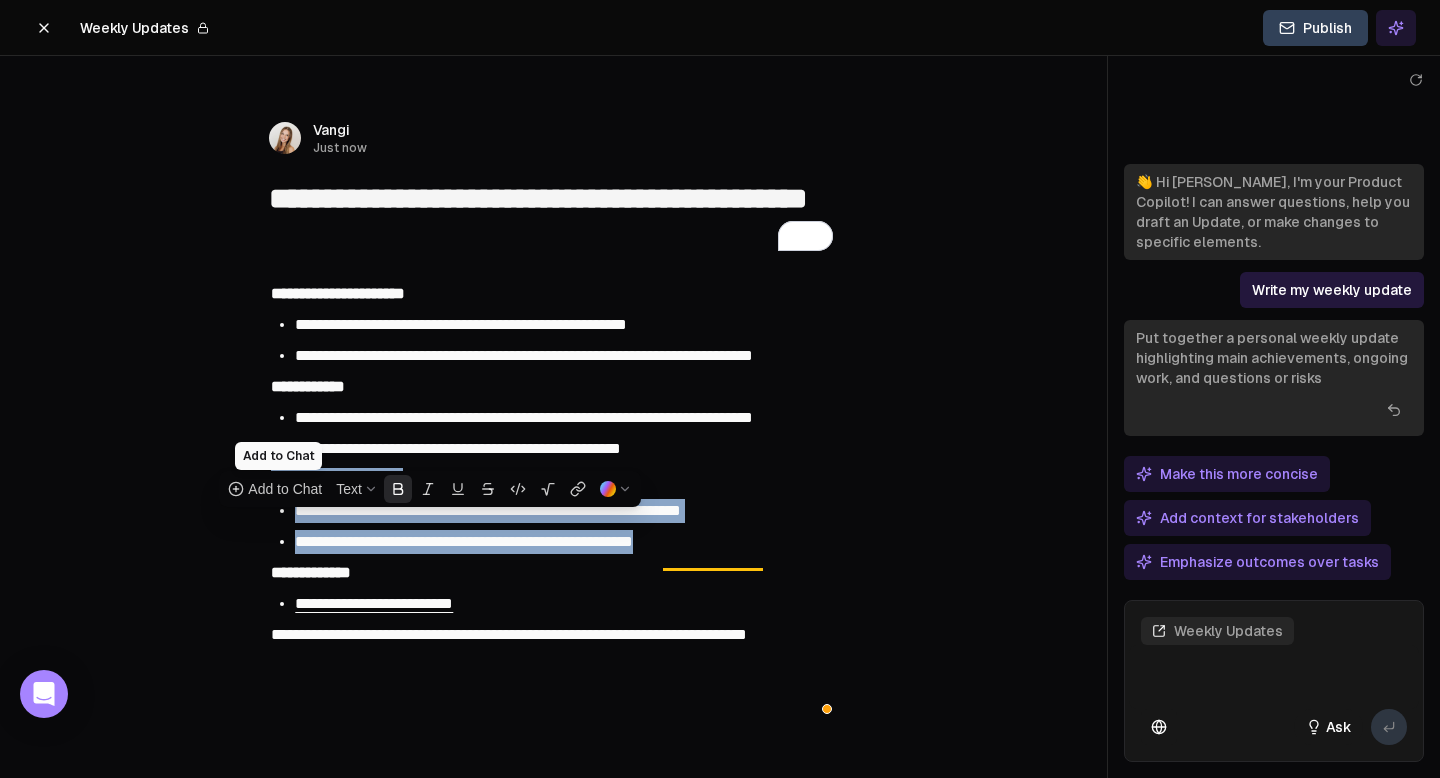 click on "Add to Chat" at bounding box center [285, 489] 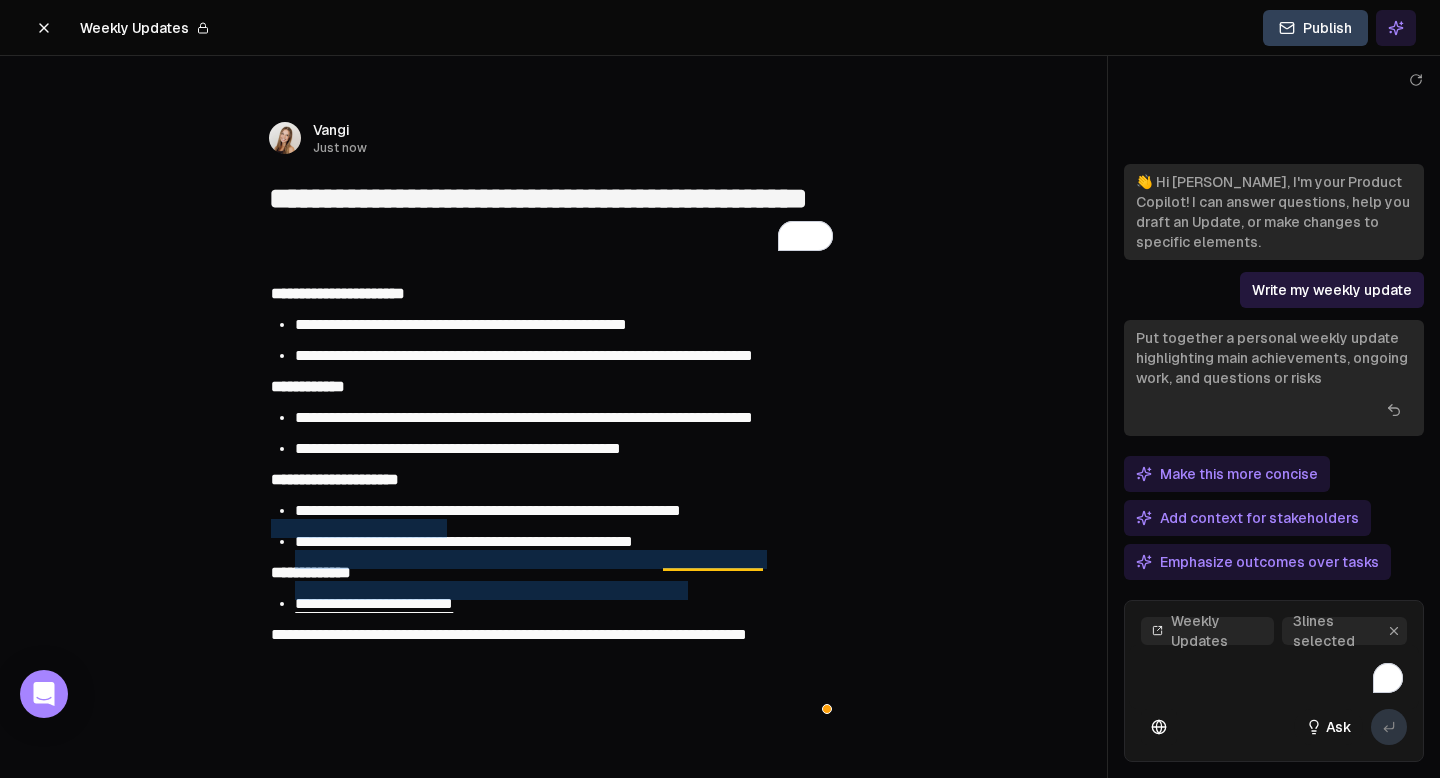 click at bounding box center [1274, 677] 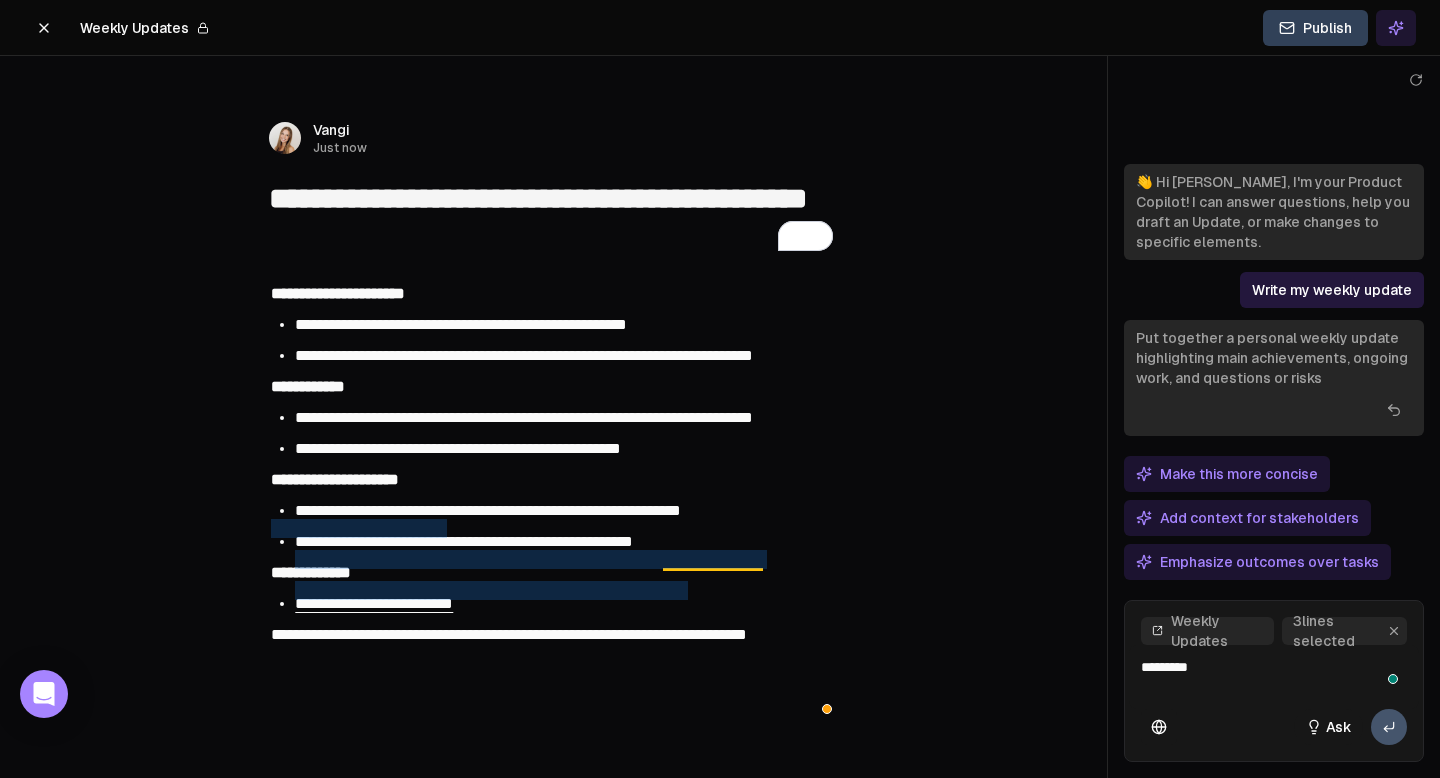 type on "**********" 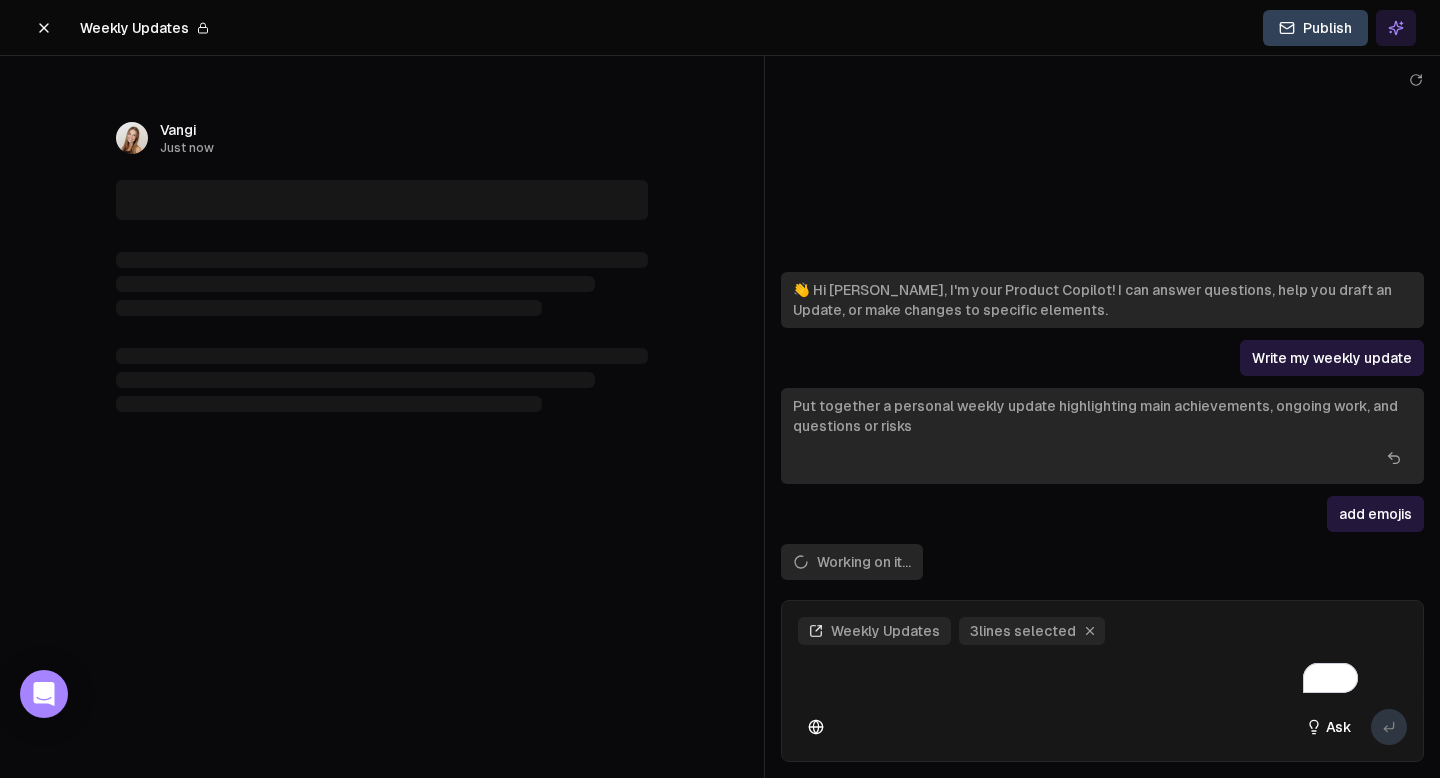 click at bounding box center [764, 389] 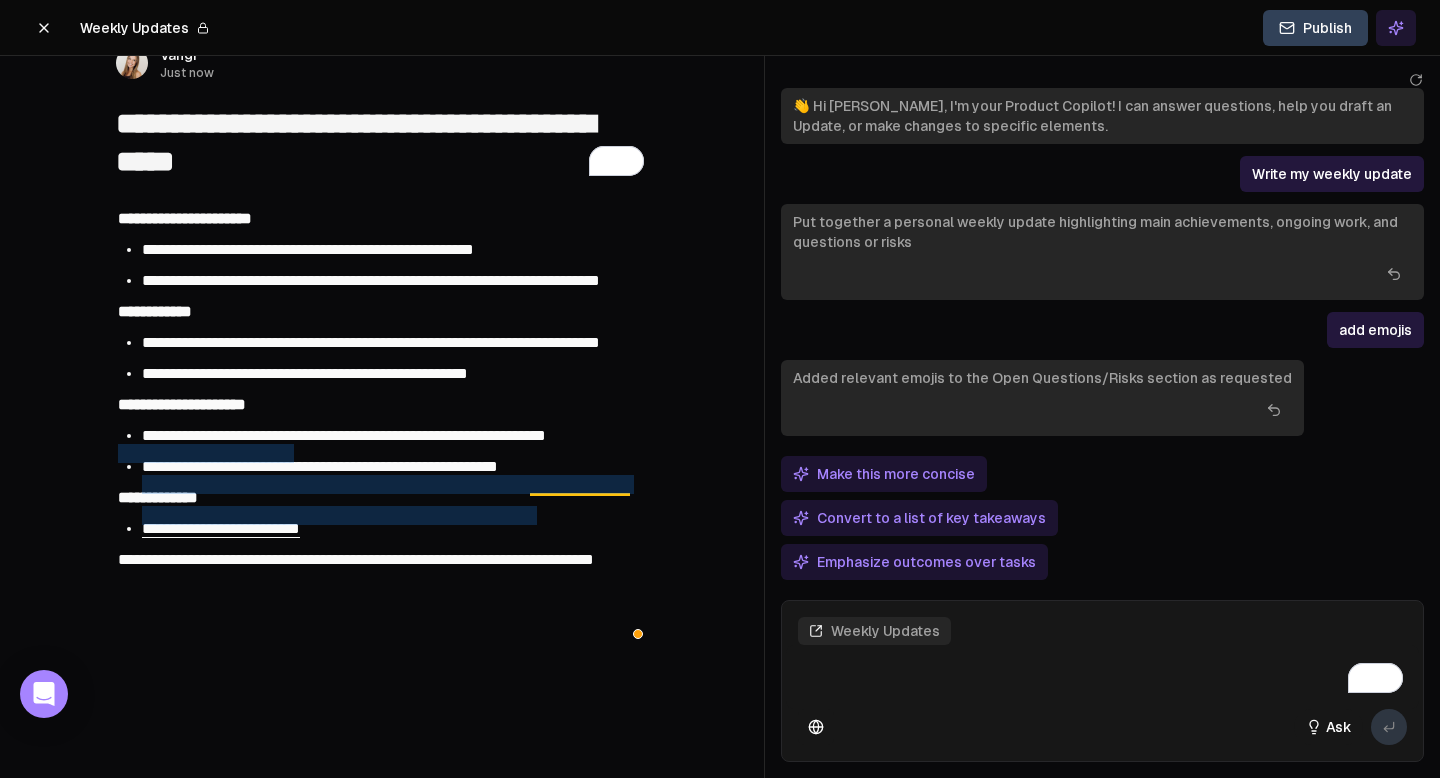 scroll, scrollTop: 83, scrollLeft: 0, axis: vertical 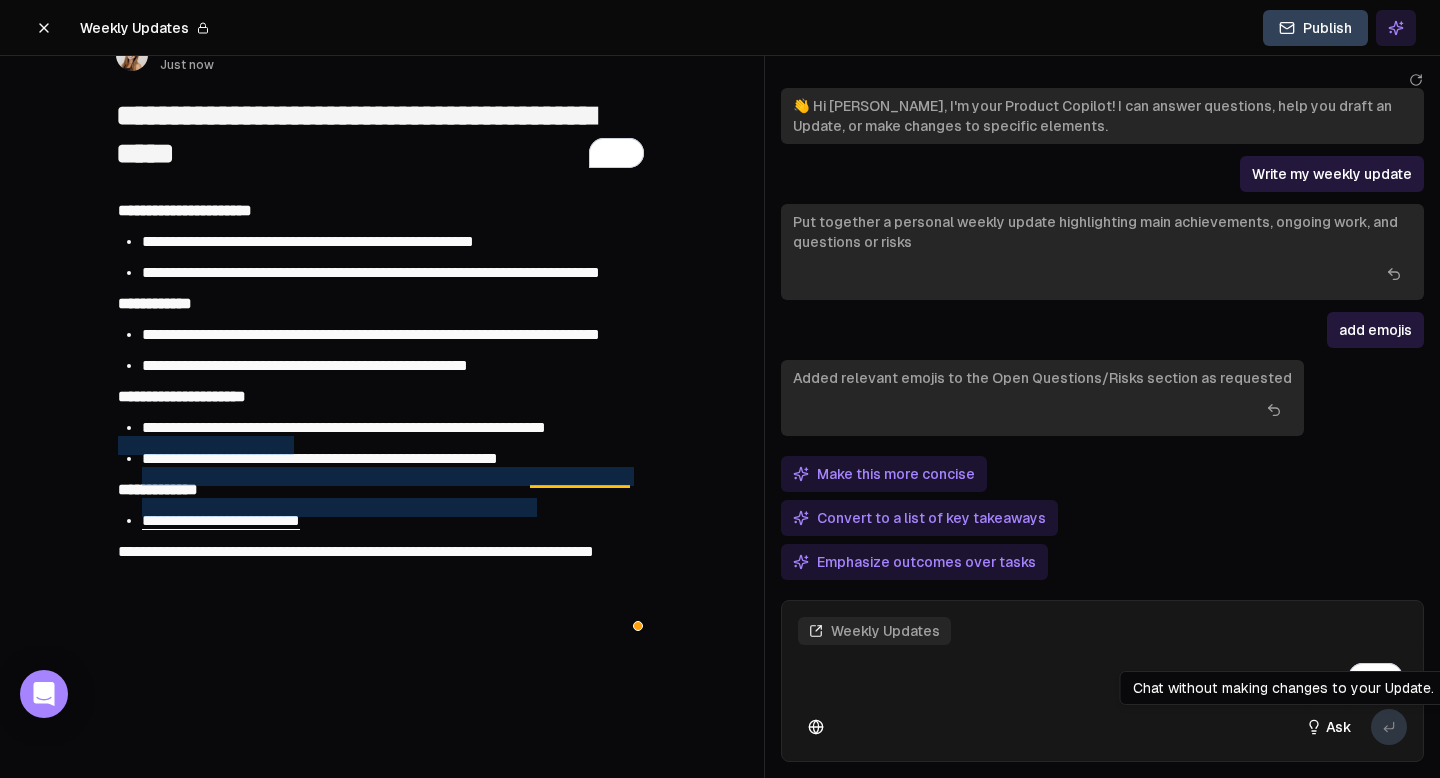click on "Ask" at bounding box center [1328, 727] 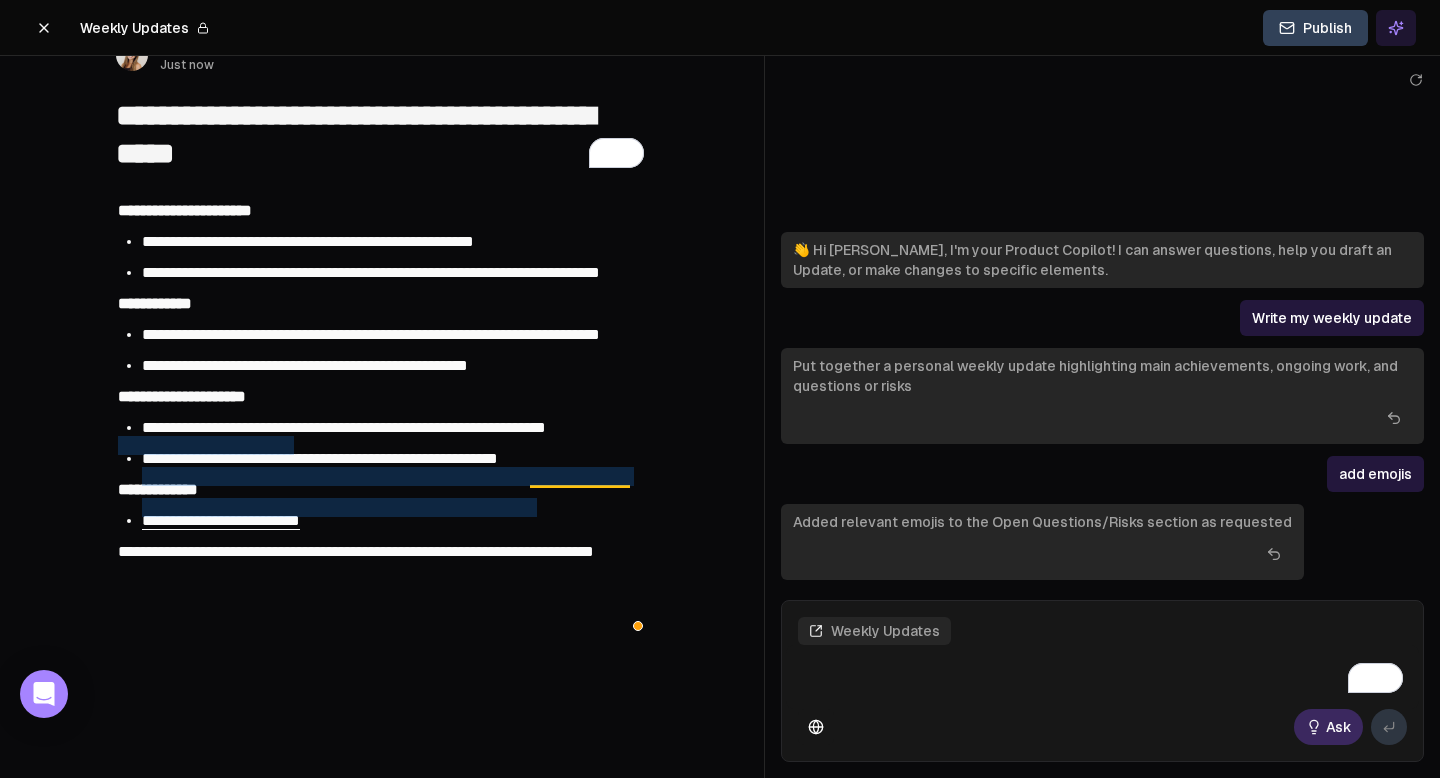 click at bounding box center (1102, 677) 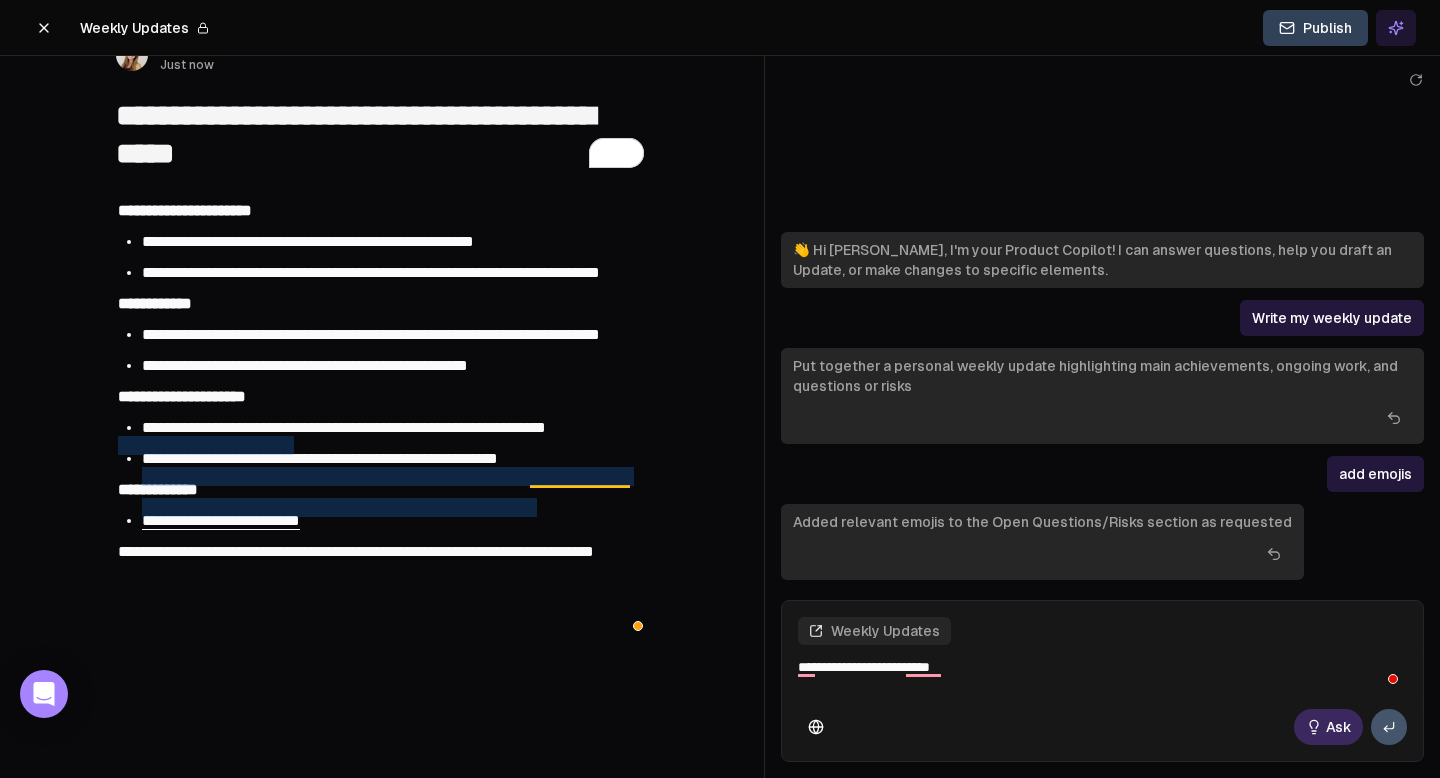 type on "**********" 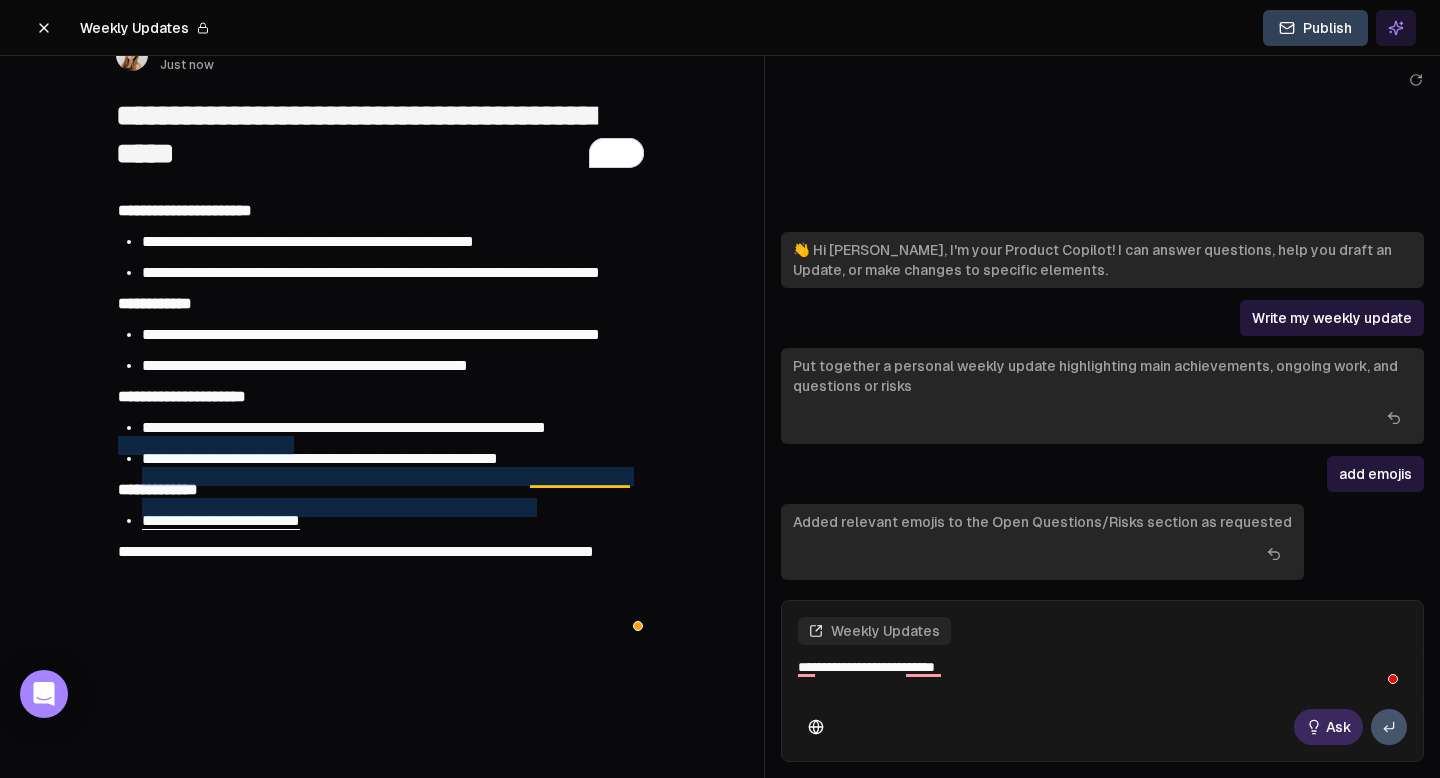 type 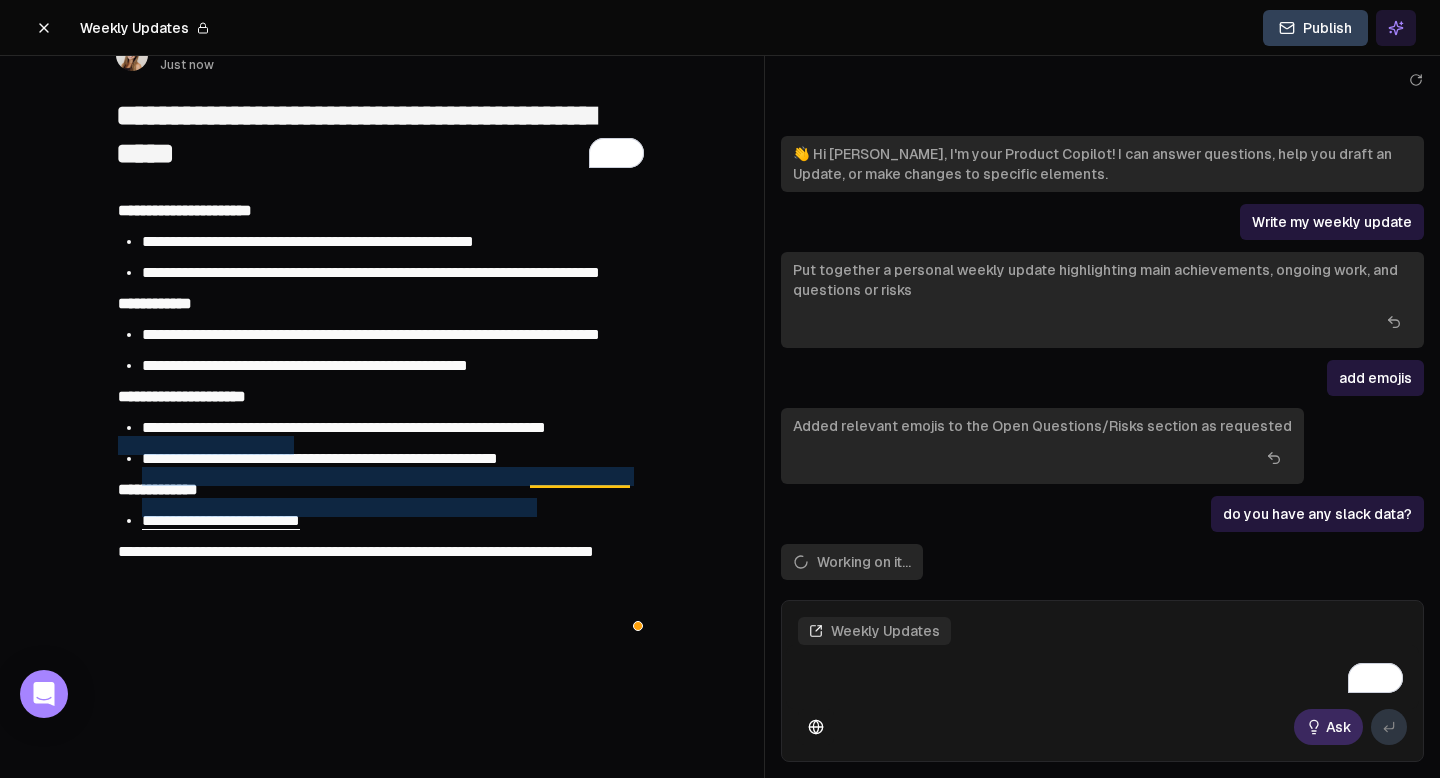 scroll, scrollTop: 8, scrollLeft: 0, axis: vertical 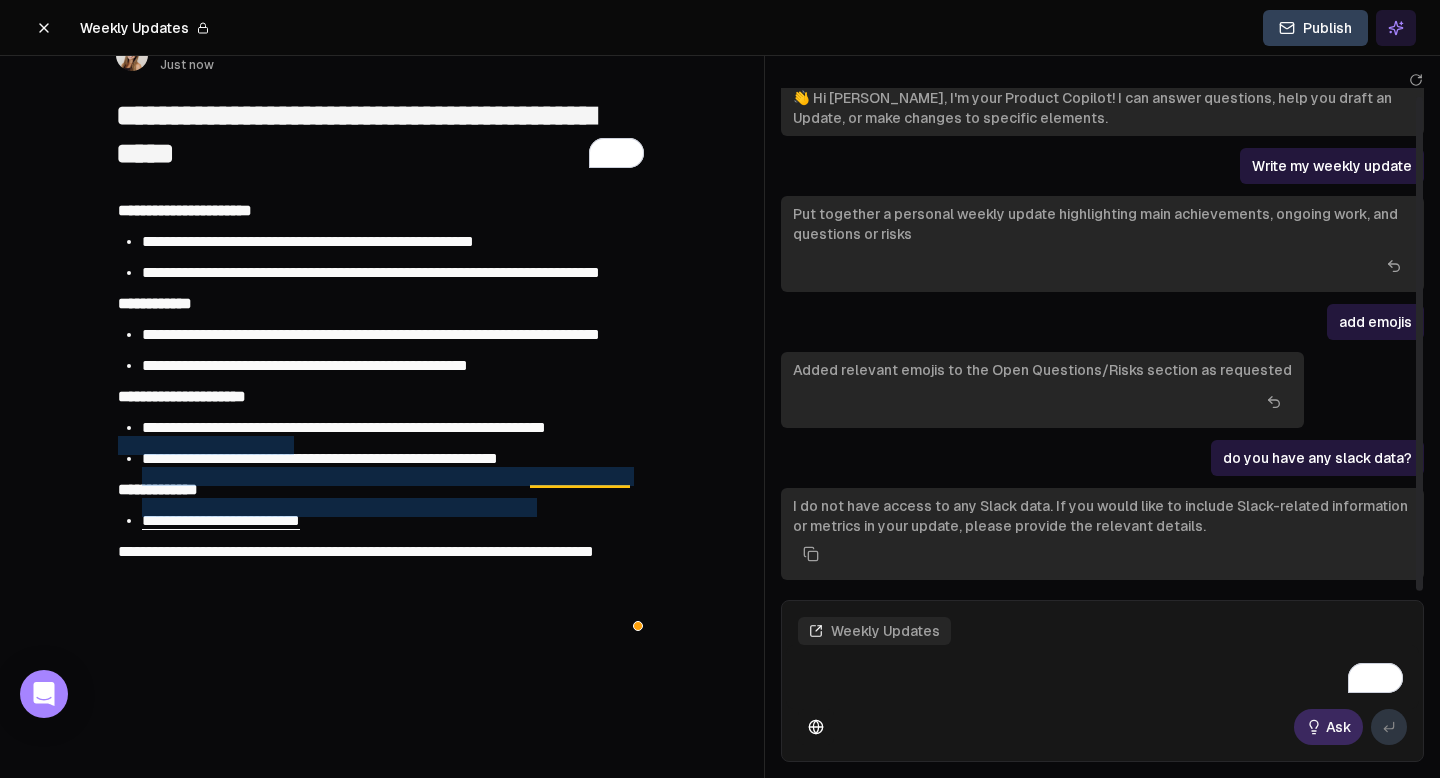click on "👋 Hi [PERSON_NAME], I'm your Product Copilot! I can answer questions, help you draft an Update, or make changes to specific elements. Write my weekly update Put together a personal weekly update highlighting main achievements, ongoing work, and questions or risks add emojis Added relevant emojis to the Open Questions/Risks section as requested do you have any slack data? I do not have access to any Slack data. If you would like to include Slack-related information or metrics in your update, please provide the relevant details." at bounding box center (1102, 336) 